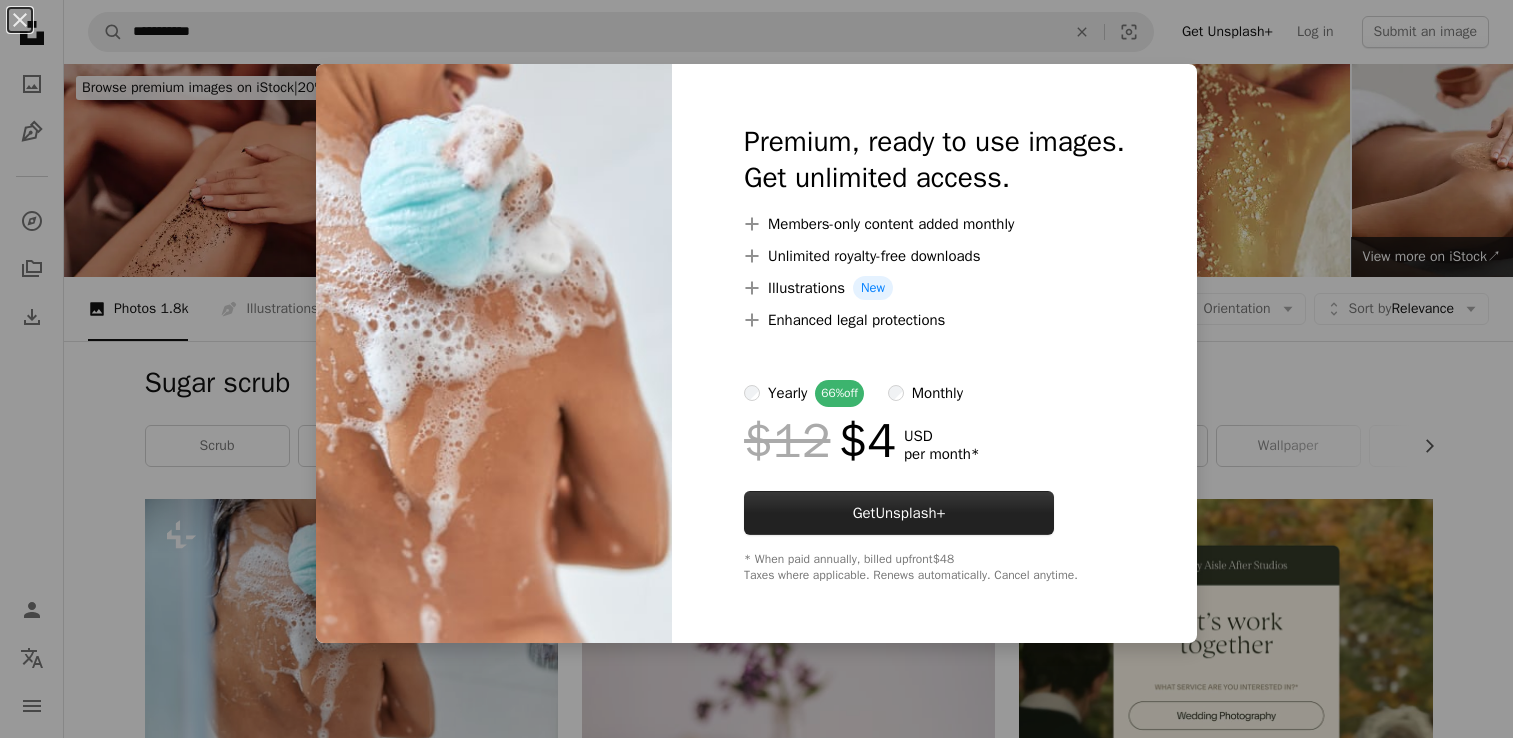 scroll, scrollTop: 400, scrollLeft: 0, axis: vertical 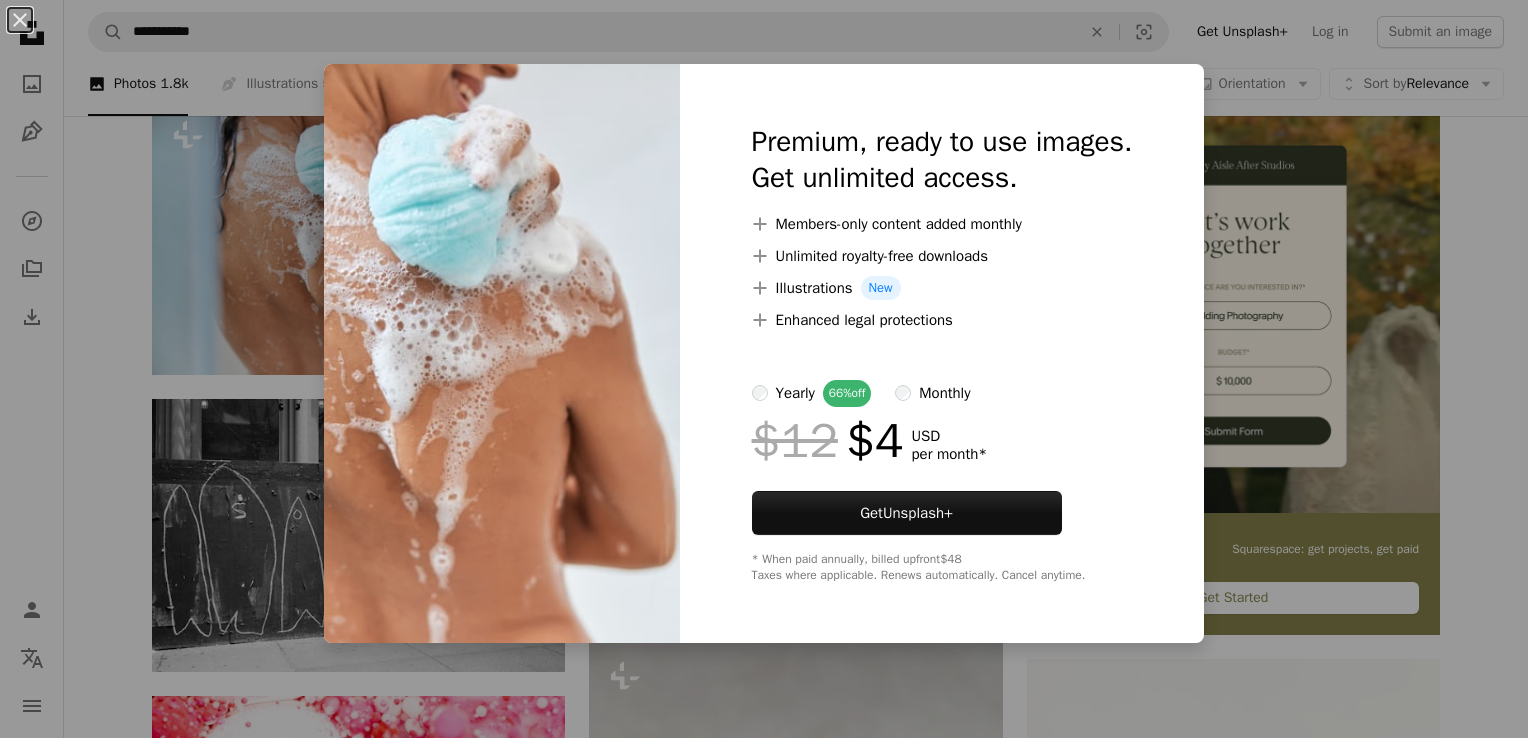 click on "An X shape Premium, ready to use images. Get unlimited access. A plus sign Members-only content added monthly A plus sign Unlimited royalty-free downloads A plus sign Illustrations  New A plus sign Enhanced legal protections yearly 66%  off monthly $12   $4 USD per month * Get  Unsplash+ * When paid annually, billed upfront  $48 Taxes where applicable. Renews automatically. Cancel anytime." at bounding box center (764, 369) 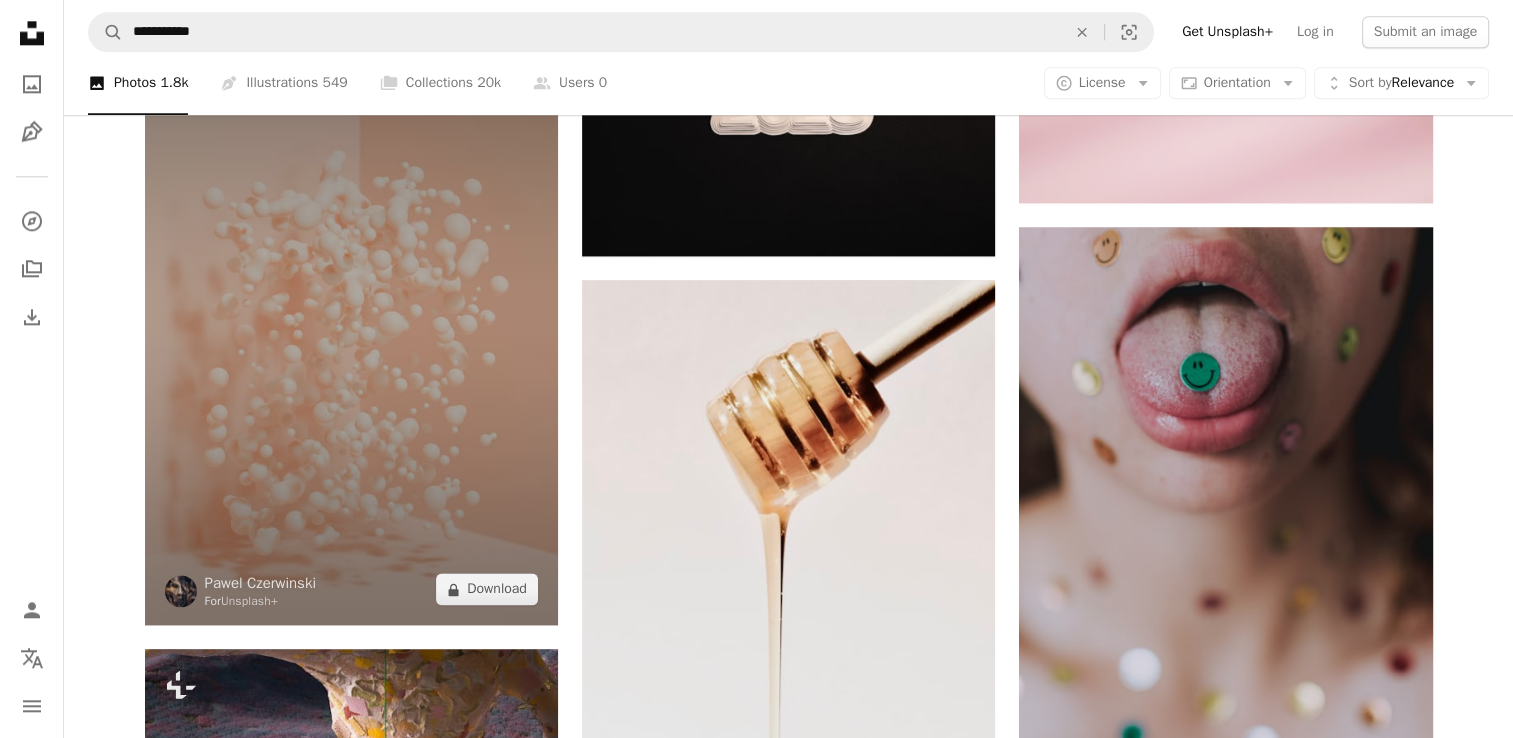 scroll, scrollTop: 2400, scrollLeft: 0, axis: vertical 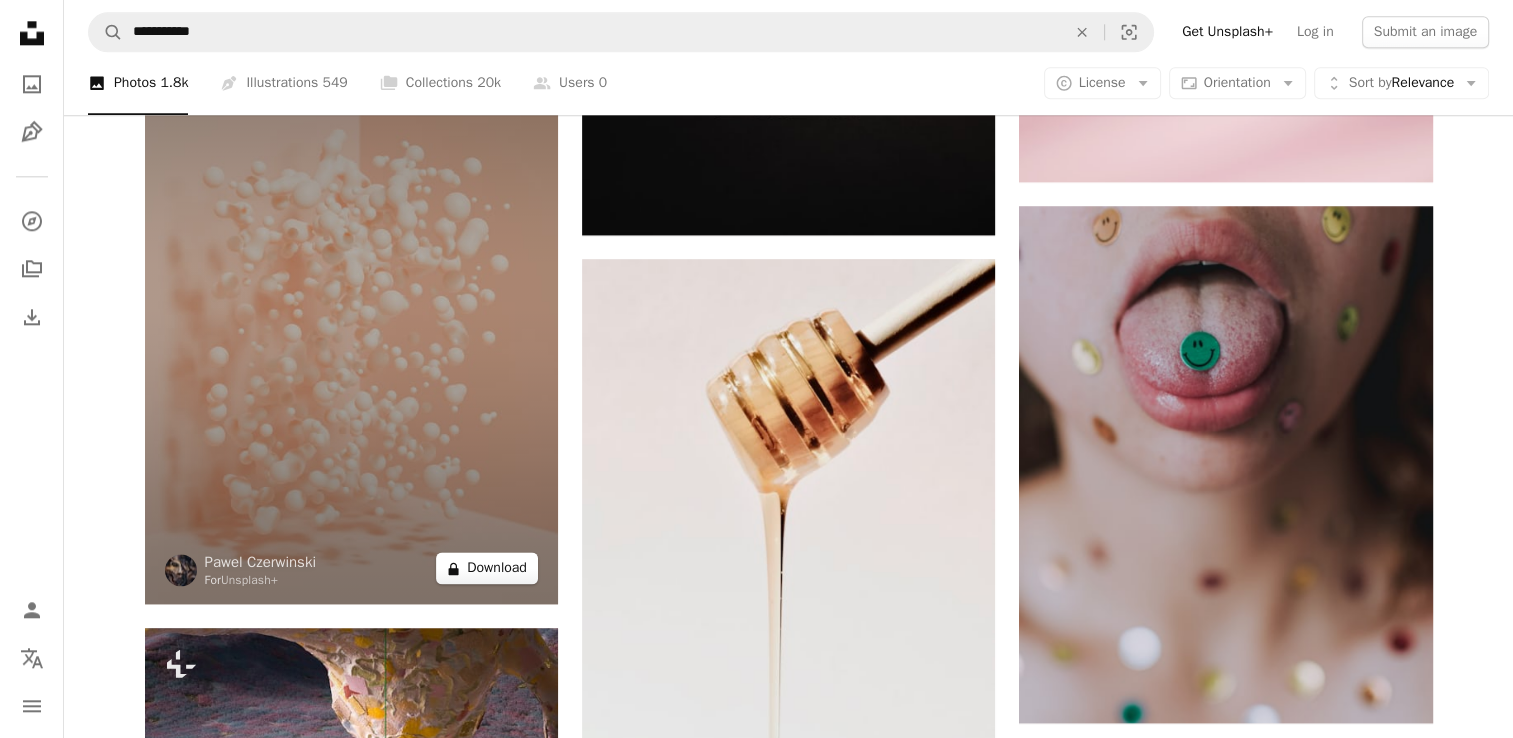 click on "A lock   Download" at bounding box center (487, 568) 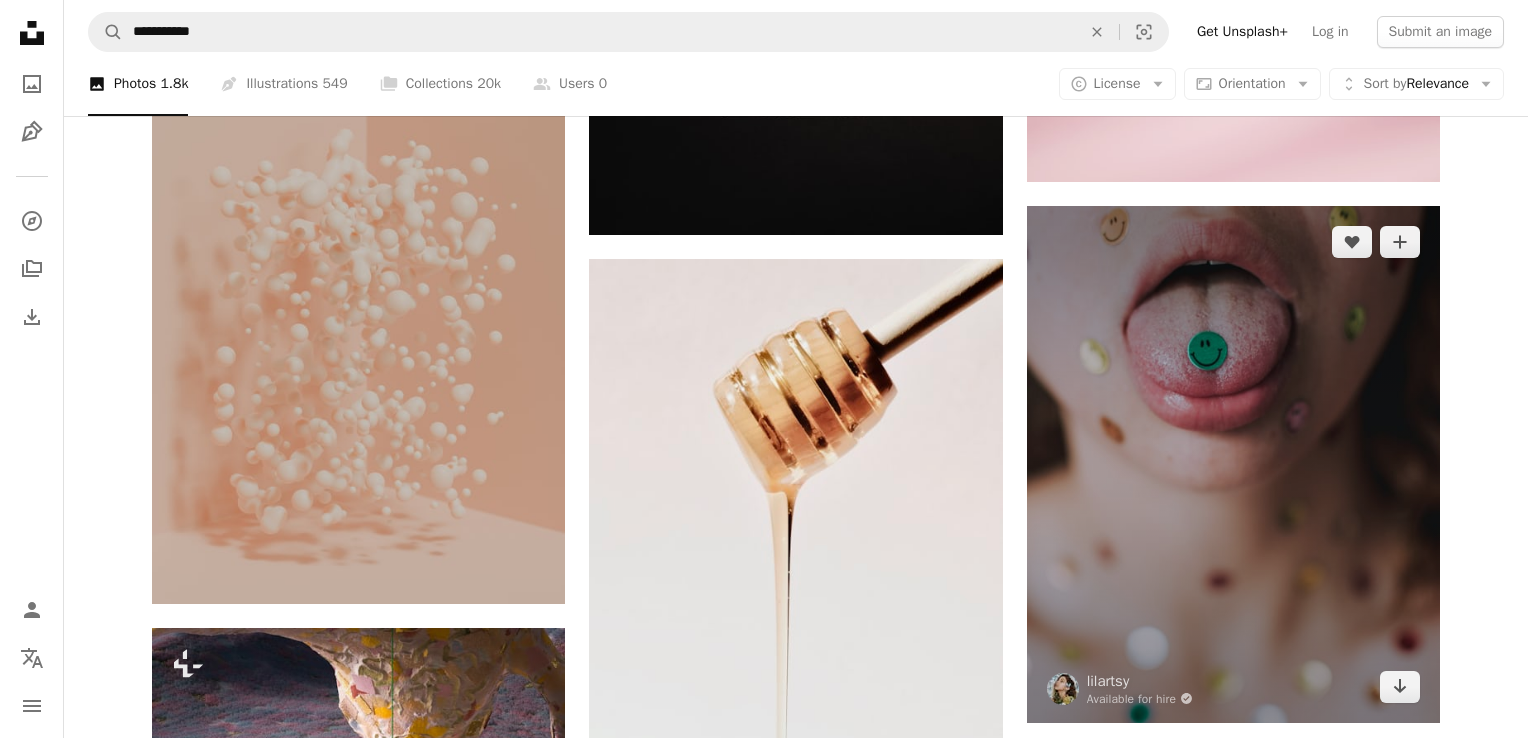 drag, startPoint x: 1272, startPoint y: 389, endPoint x: 1260, endPoint y: 386, distance: 12.369317 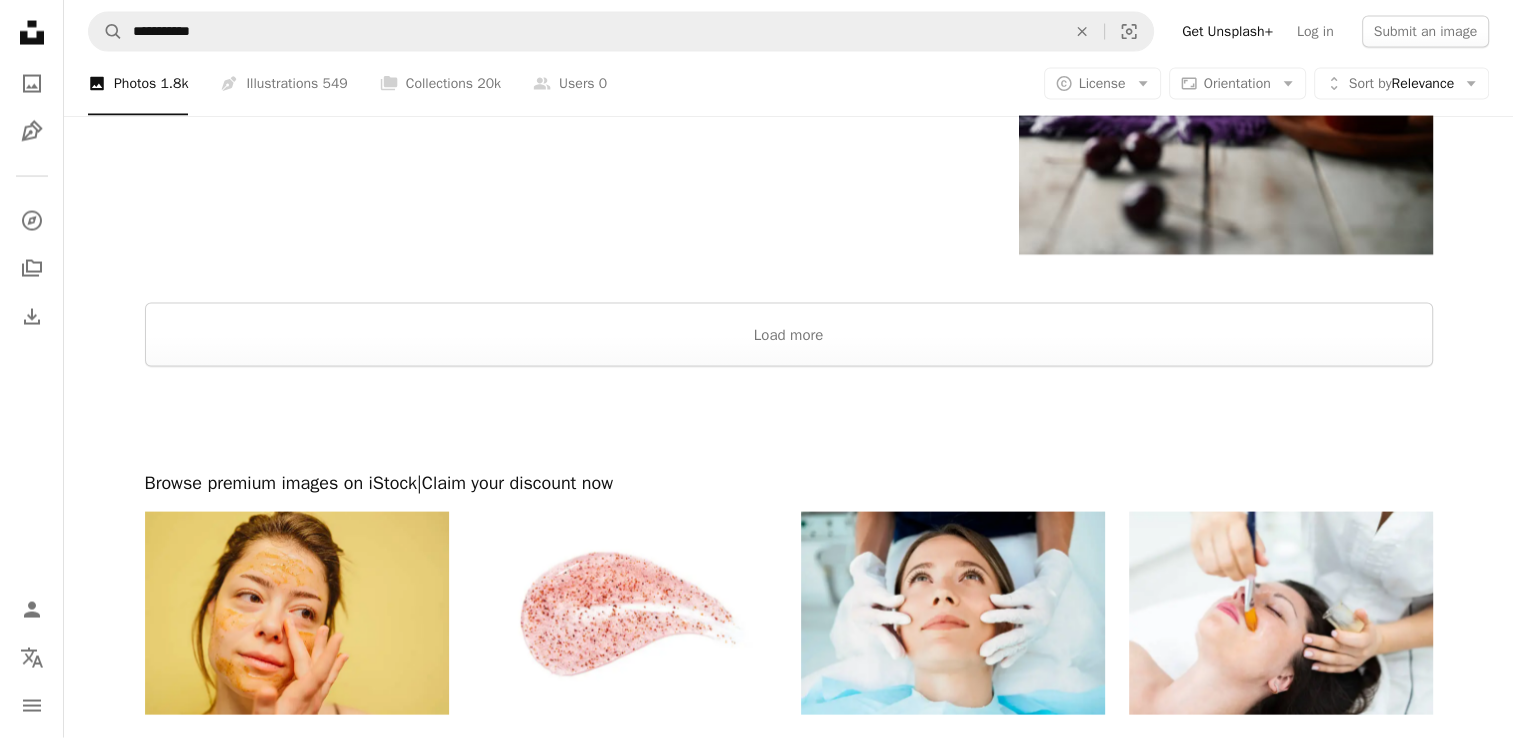 scroll, scrollTop: 4542, scrollLeft: 0, axis: vertical 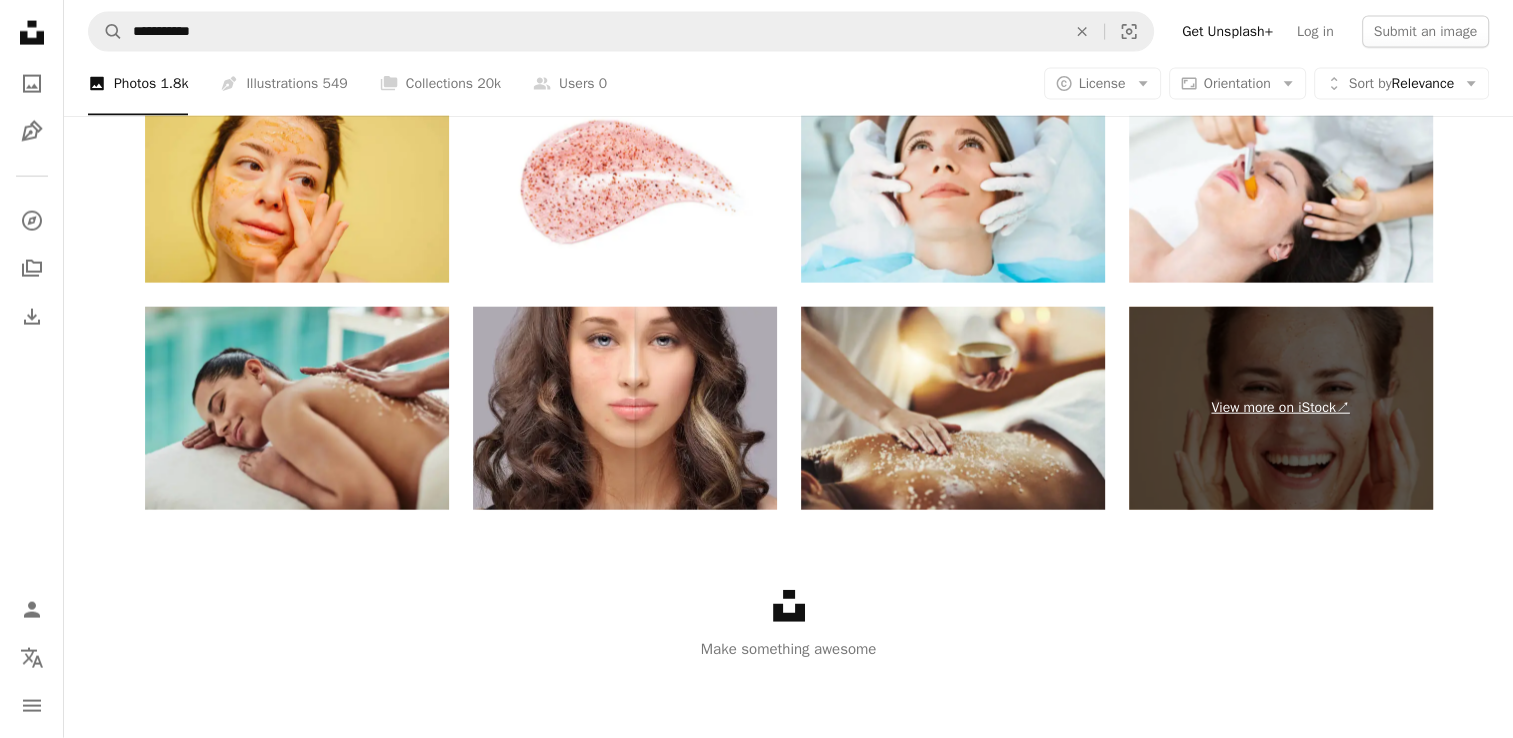 click on "View more on iStock  ↗" at bounding box center (1281, 408) 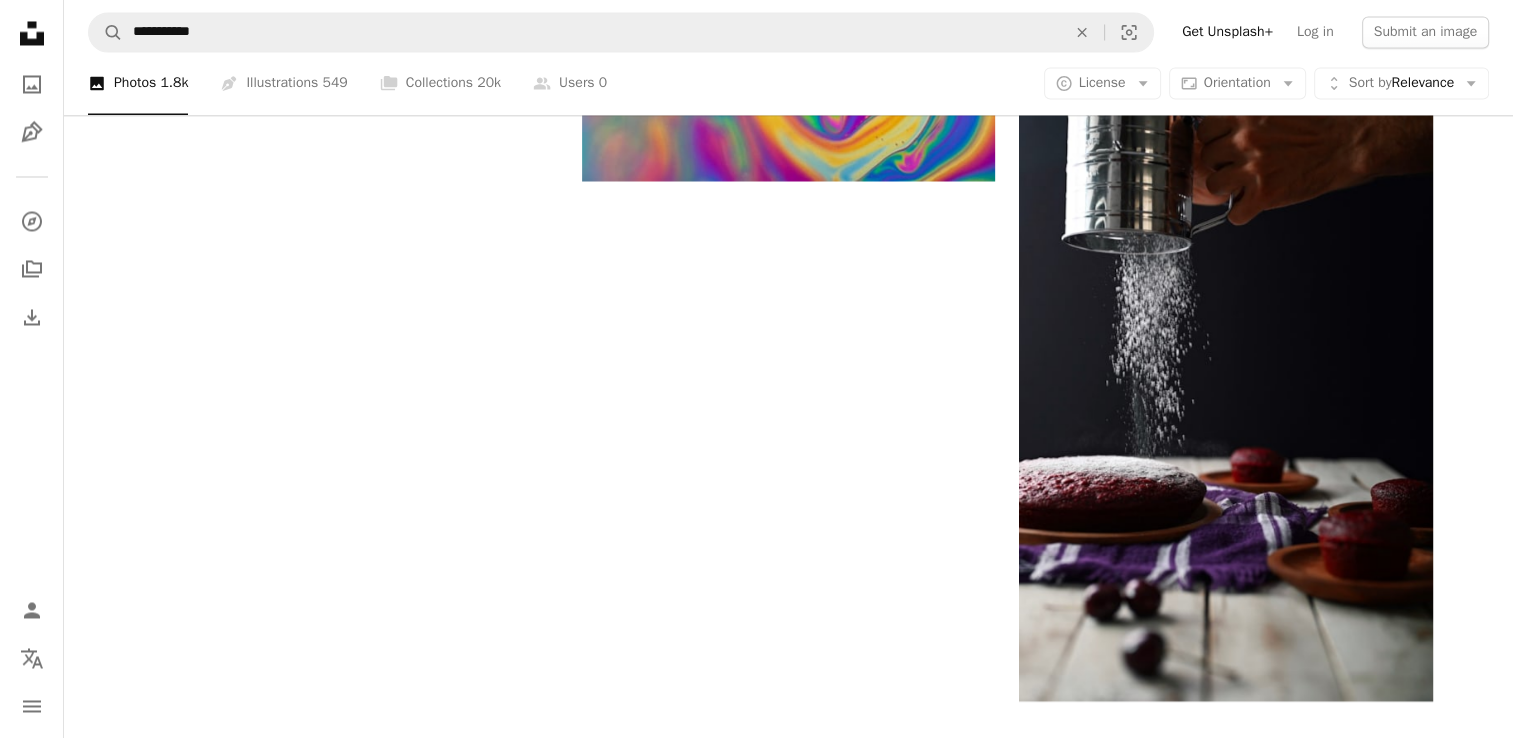 scroll, scrollTop: 3742, scrollLeft: 0, axis: vertical 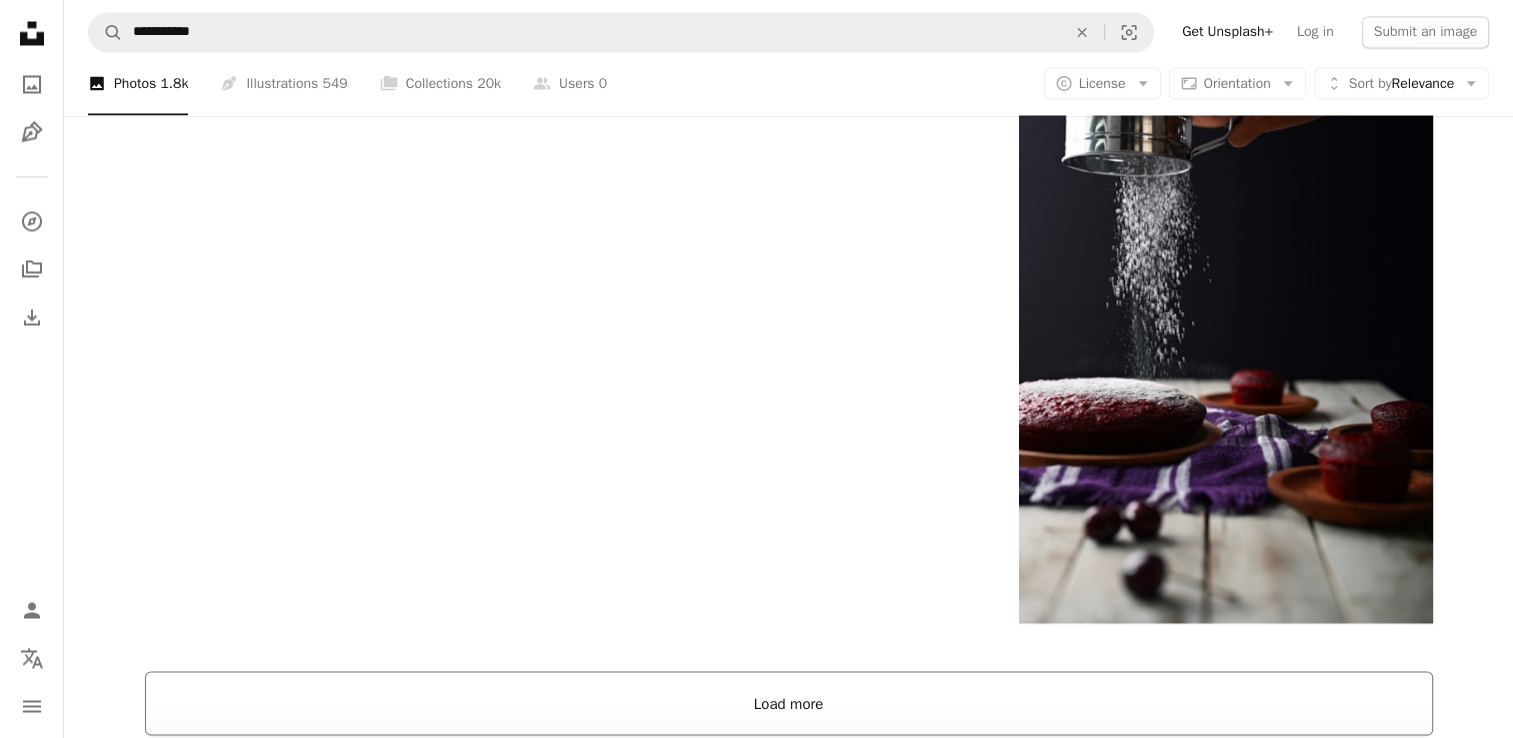 click on "Load more" at bounding box center [789, 703] 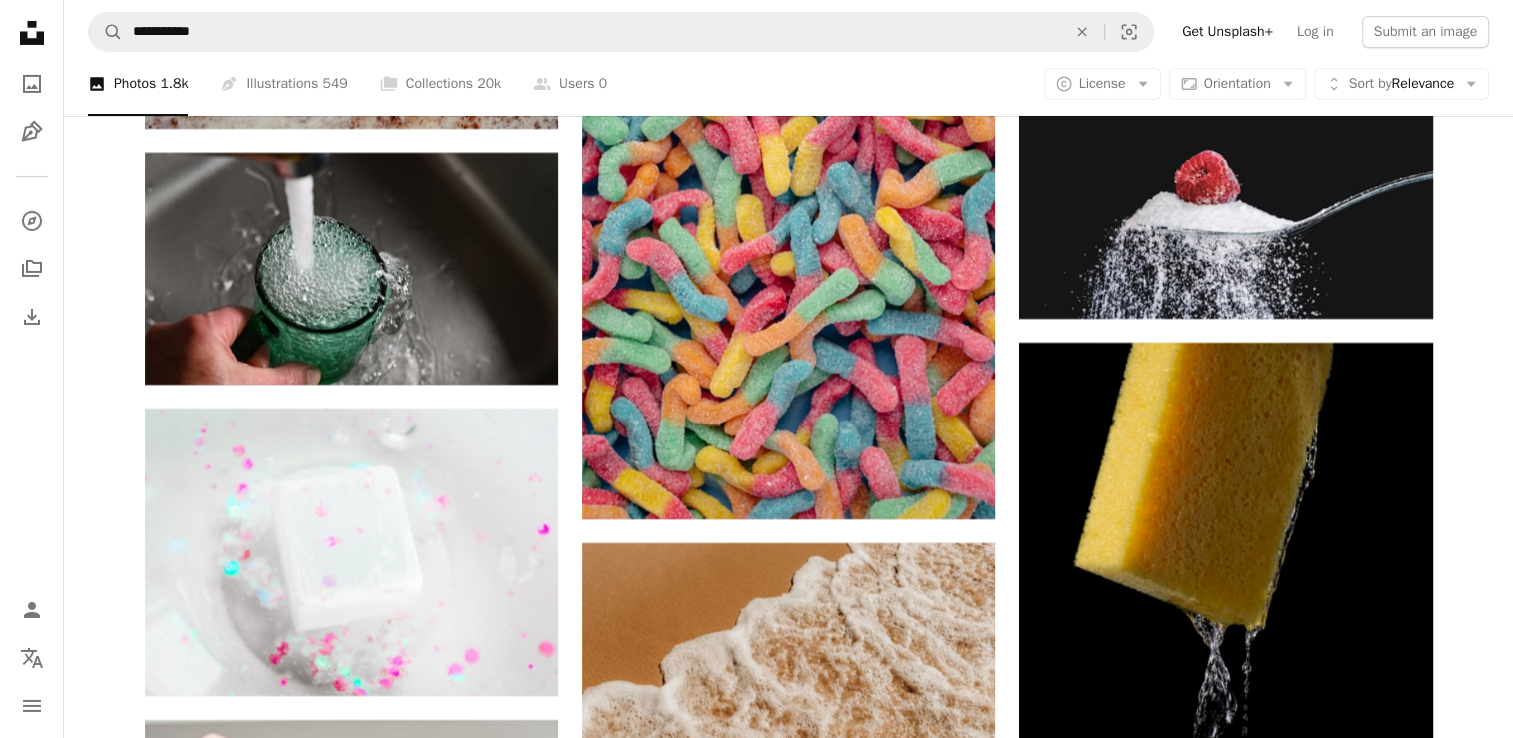 scroll, scrollTop: 22342, scrollLeft: 0, axis: vertical 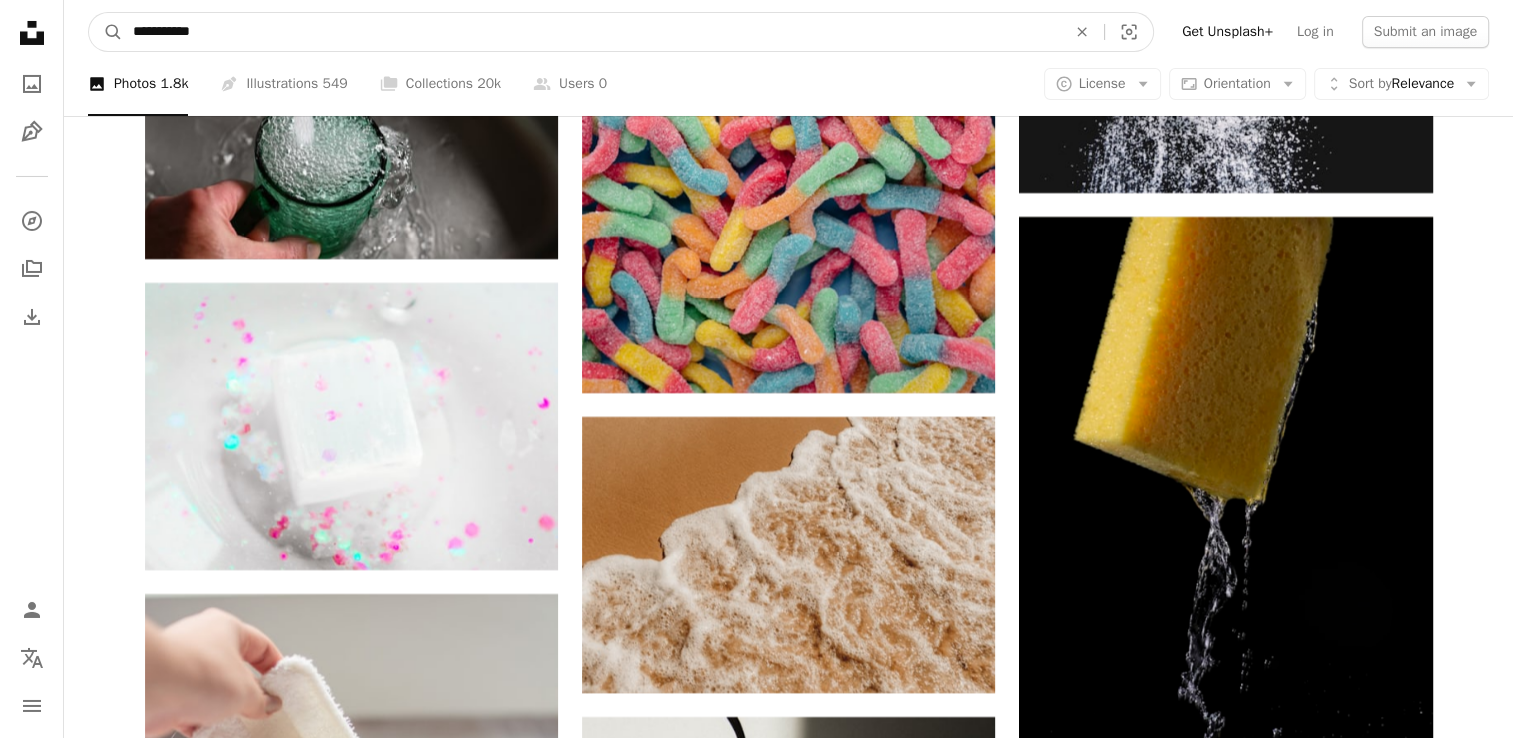 click on "**********" at bounding box center [591, 32] 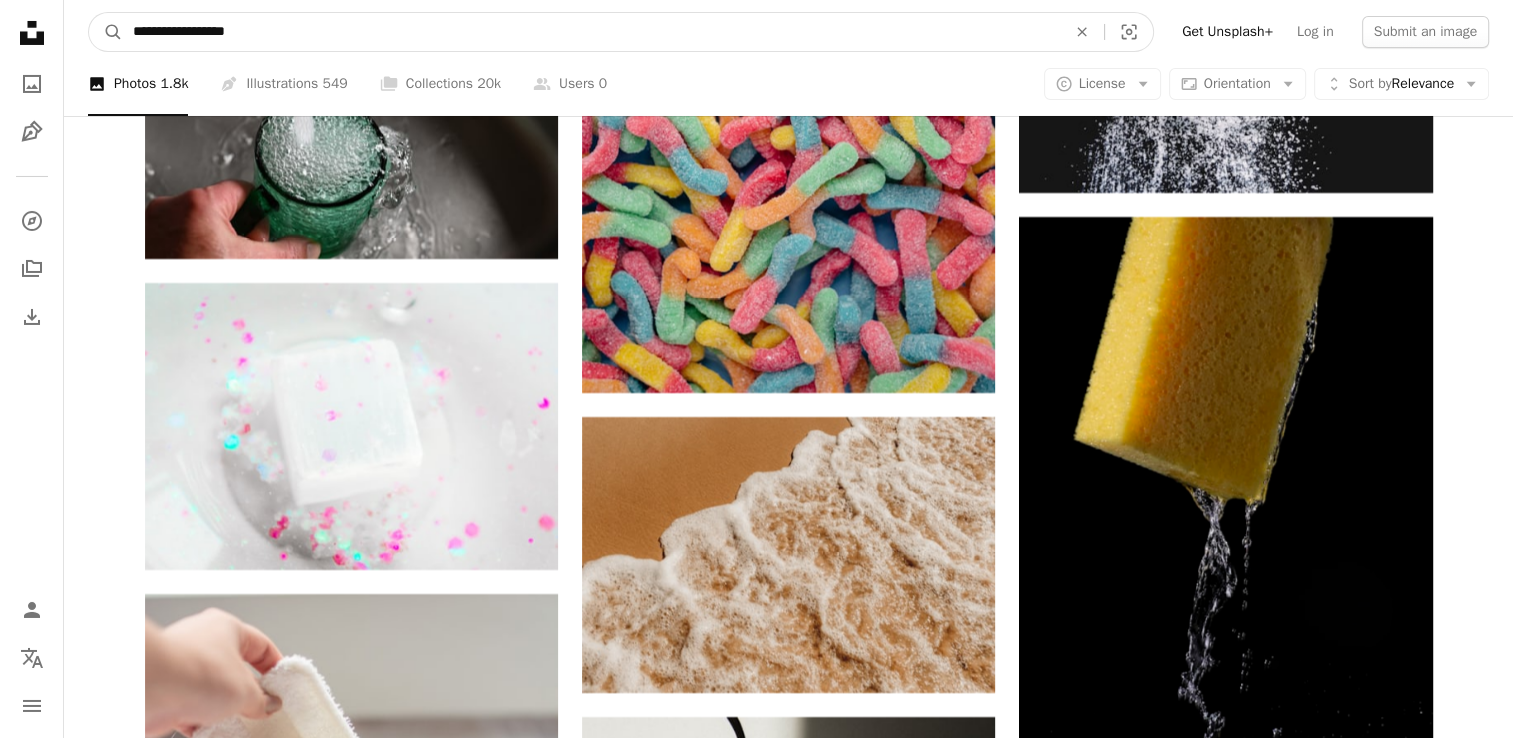 type on "**********" 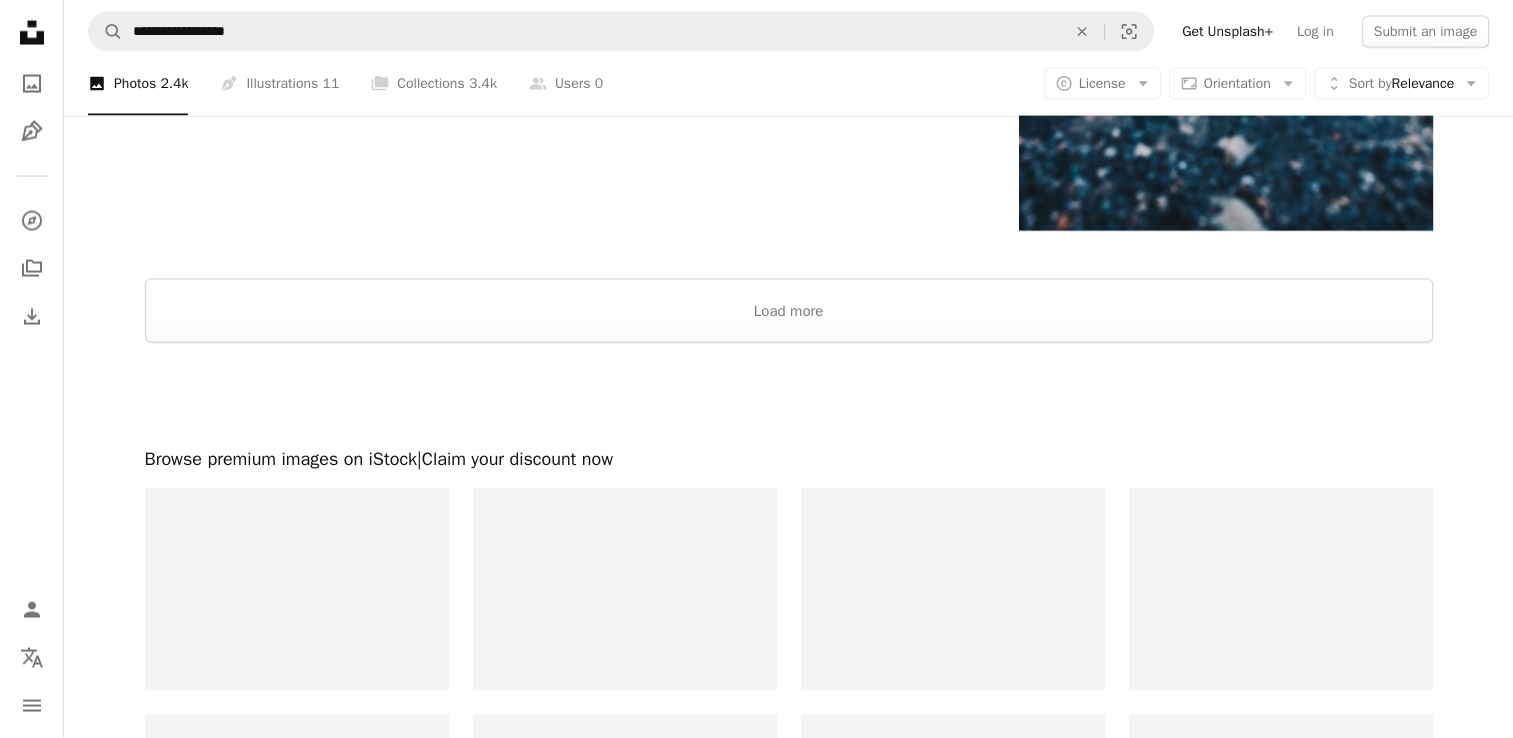 scroll, scrollTop: 4200, scrollLeft: 0, axis: vertical 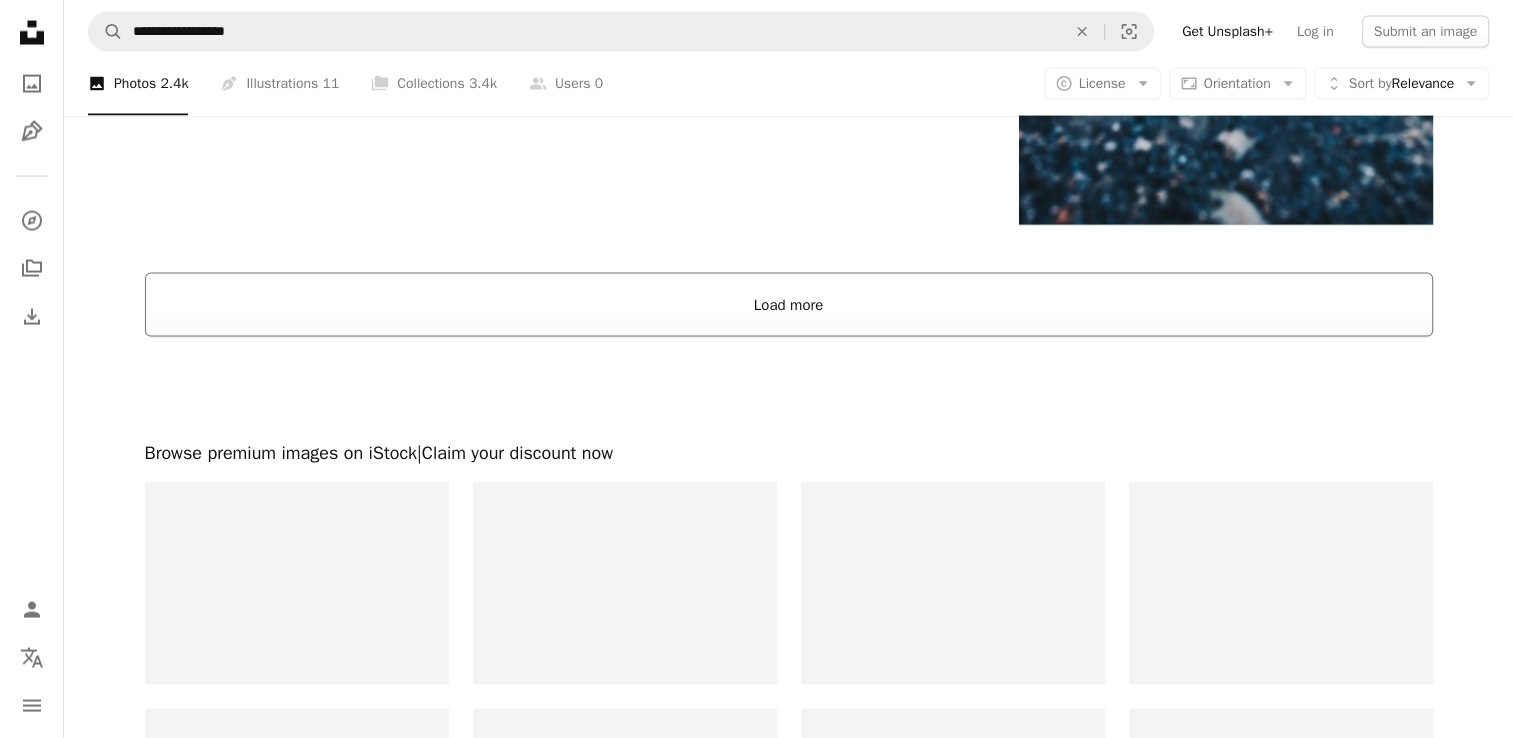 click on "Load more" at bounding box center (789, 305) 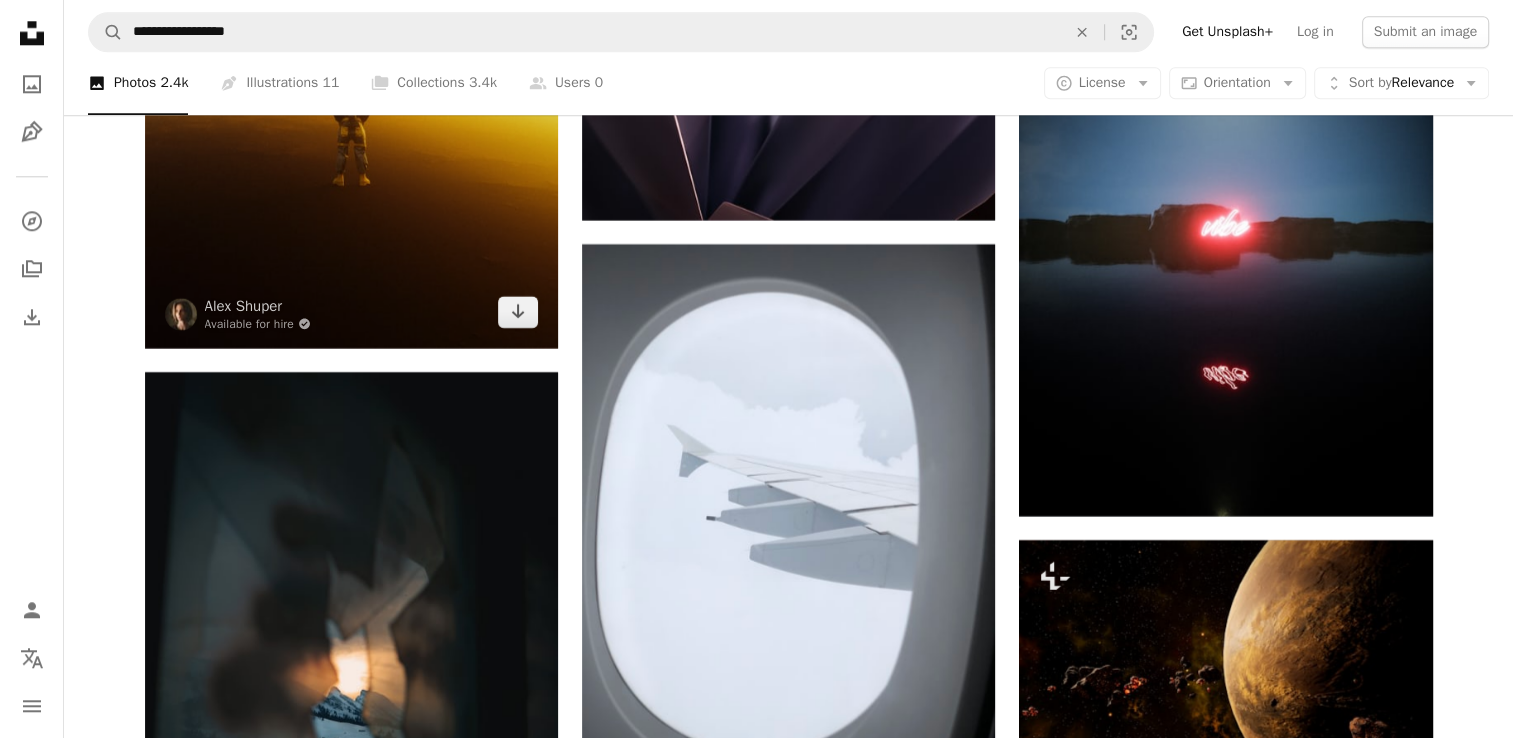scroll, scrollTop: 17400, scrollLeft: 0, axis: vertical 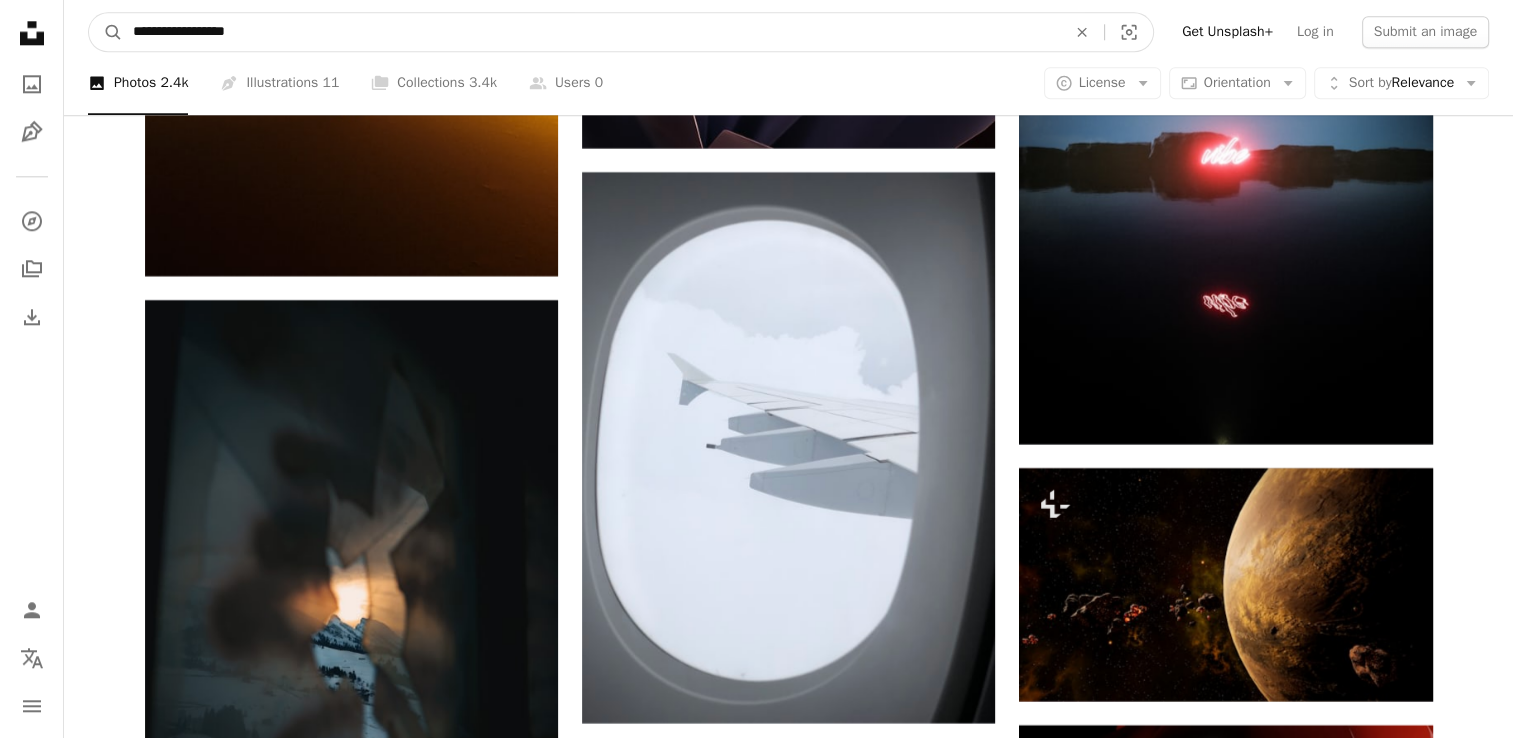click on "**********" at bounding box center [591, 32] 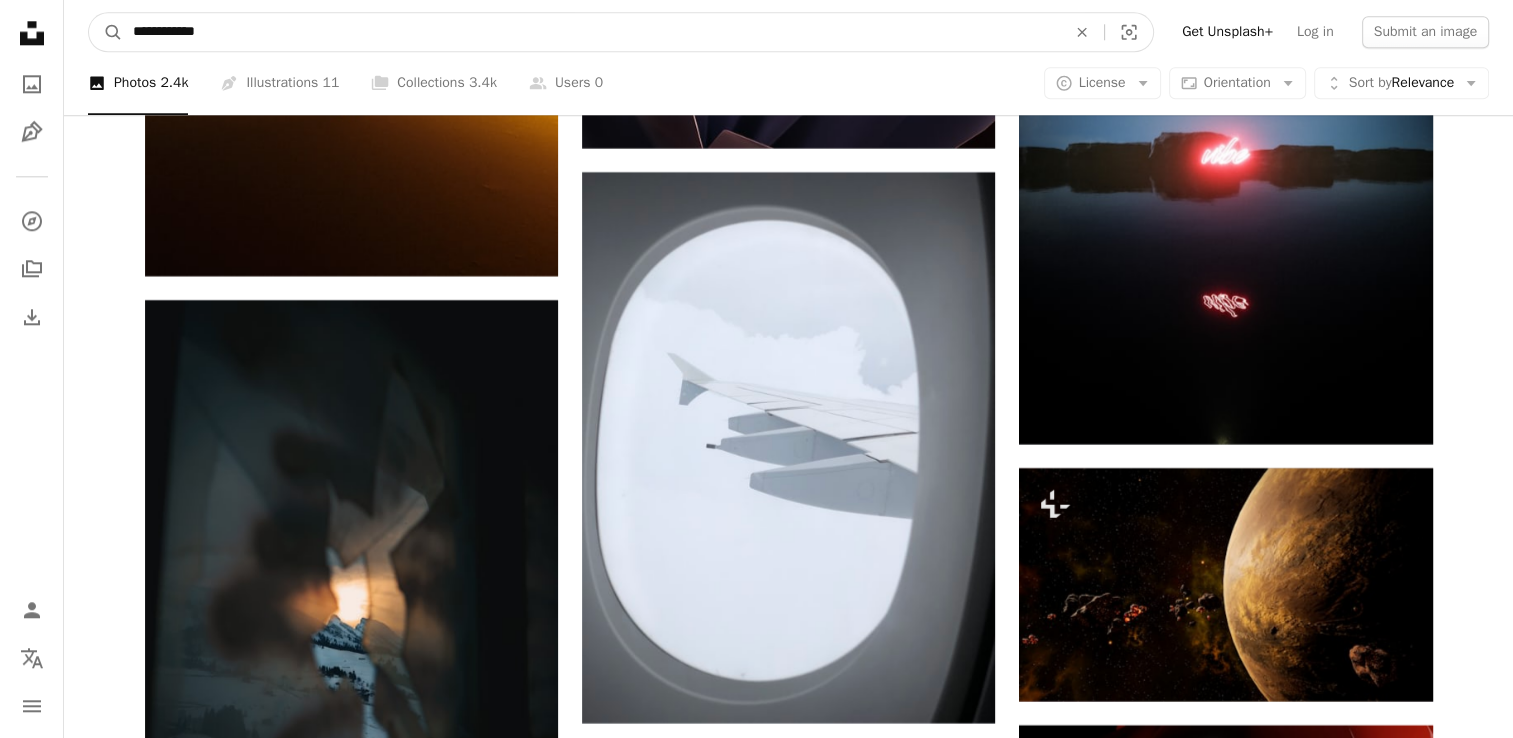 type on "**********" 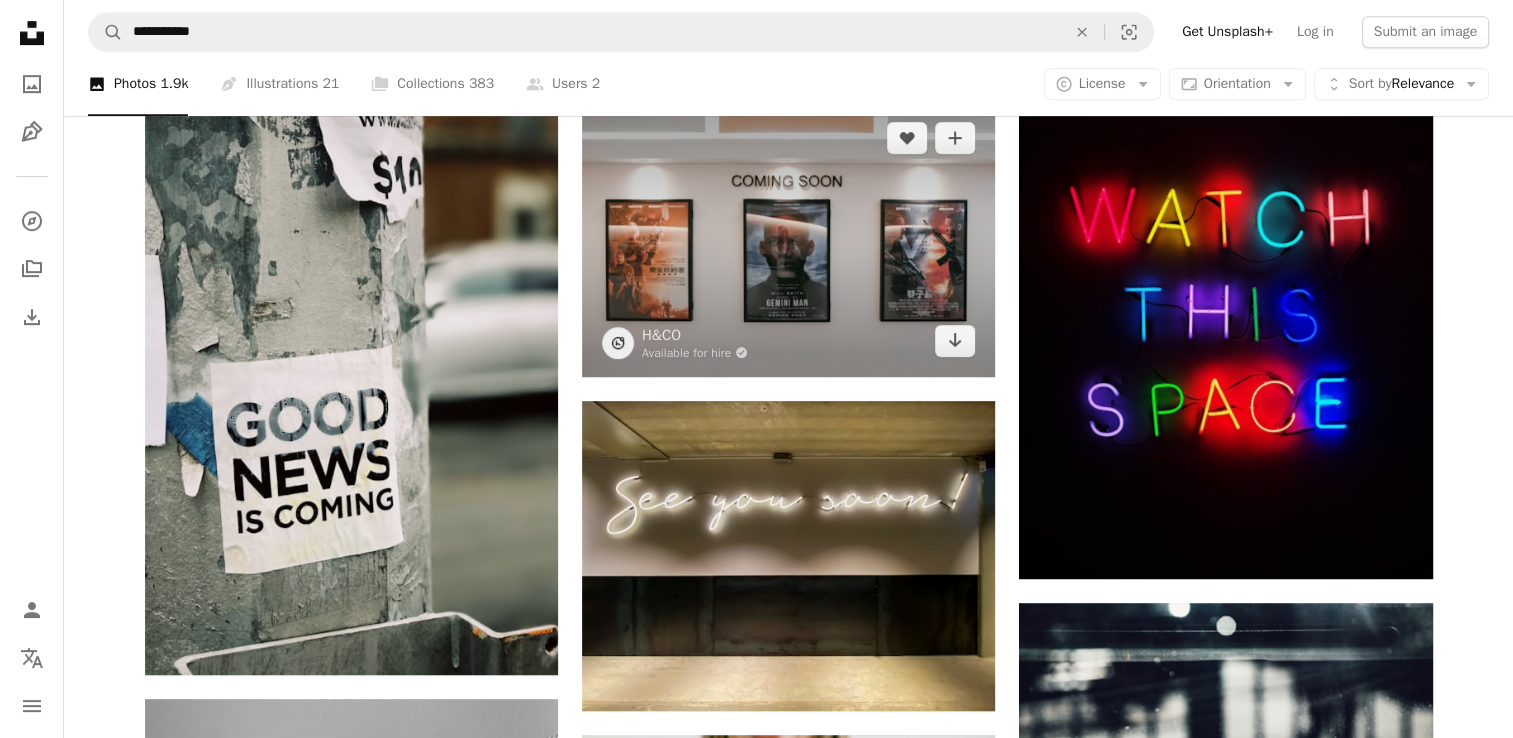 scroll, scrollTop: 1000, scrollLeft: 0, axis: vertical 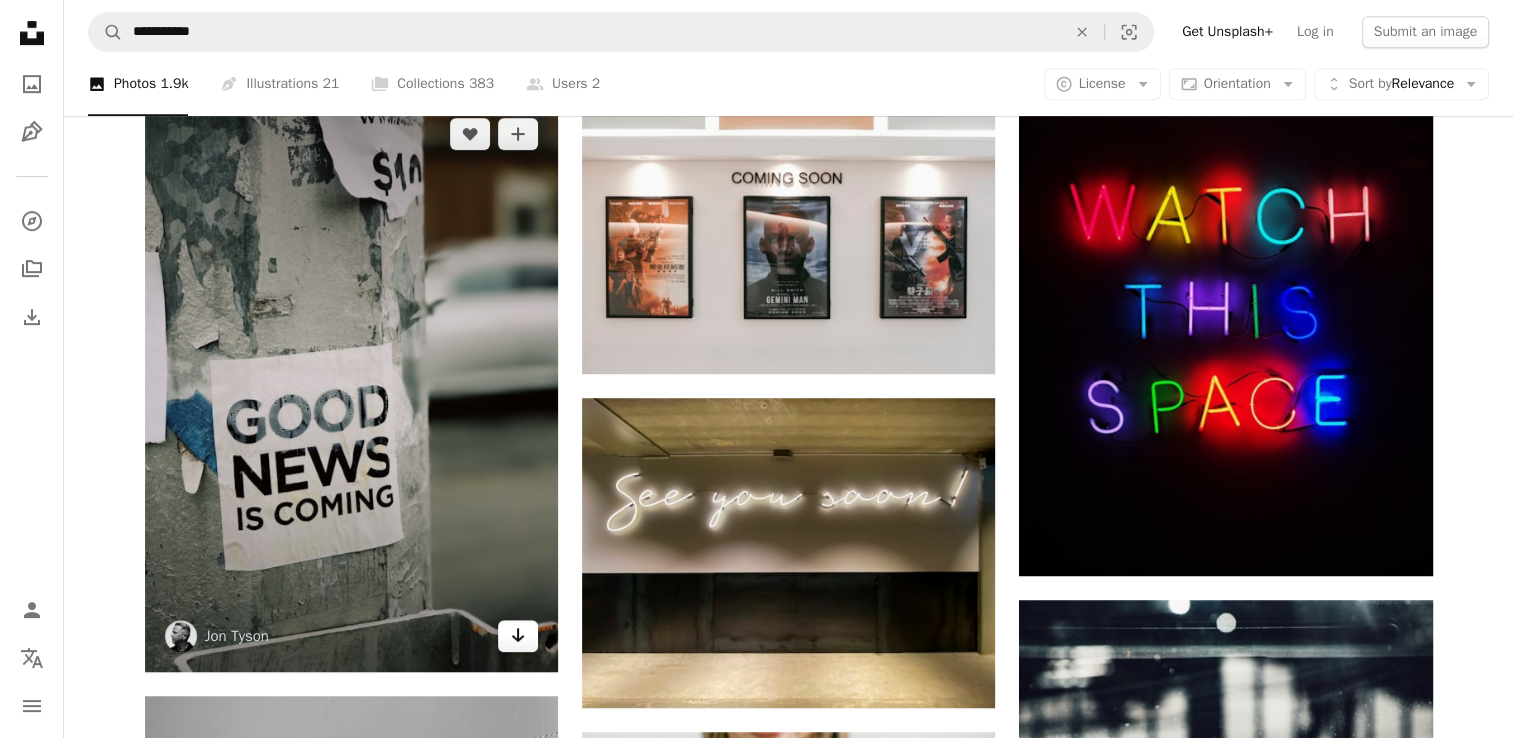 click on "Arrow pointing down" 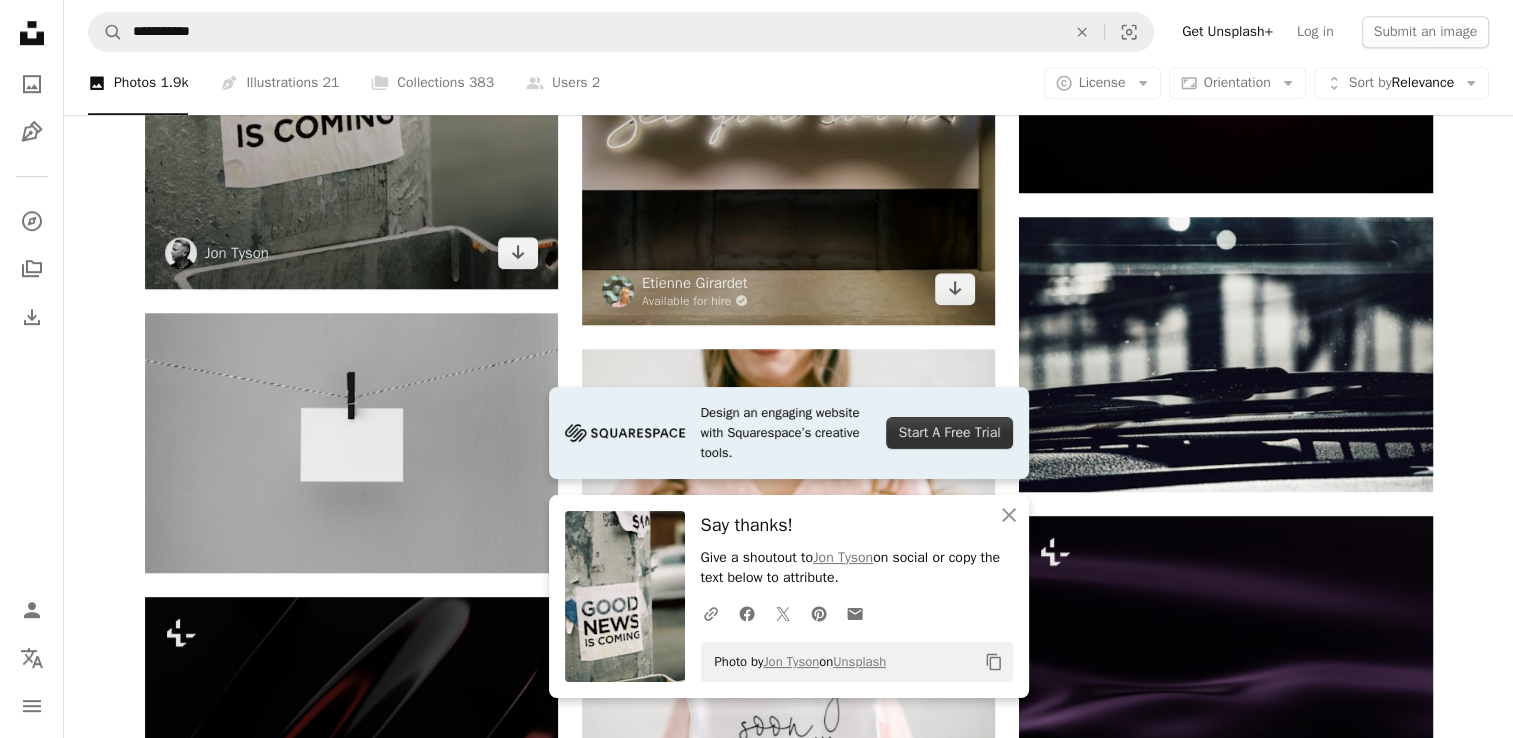scroll, scrollTop: 1500, scrollLeft: 0, axis: vertical 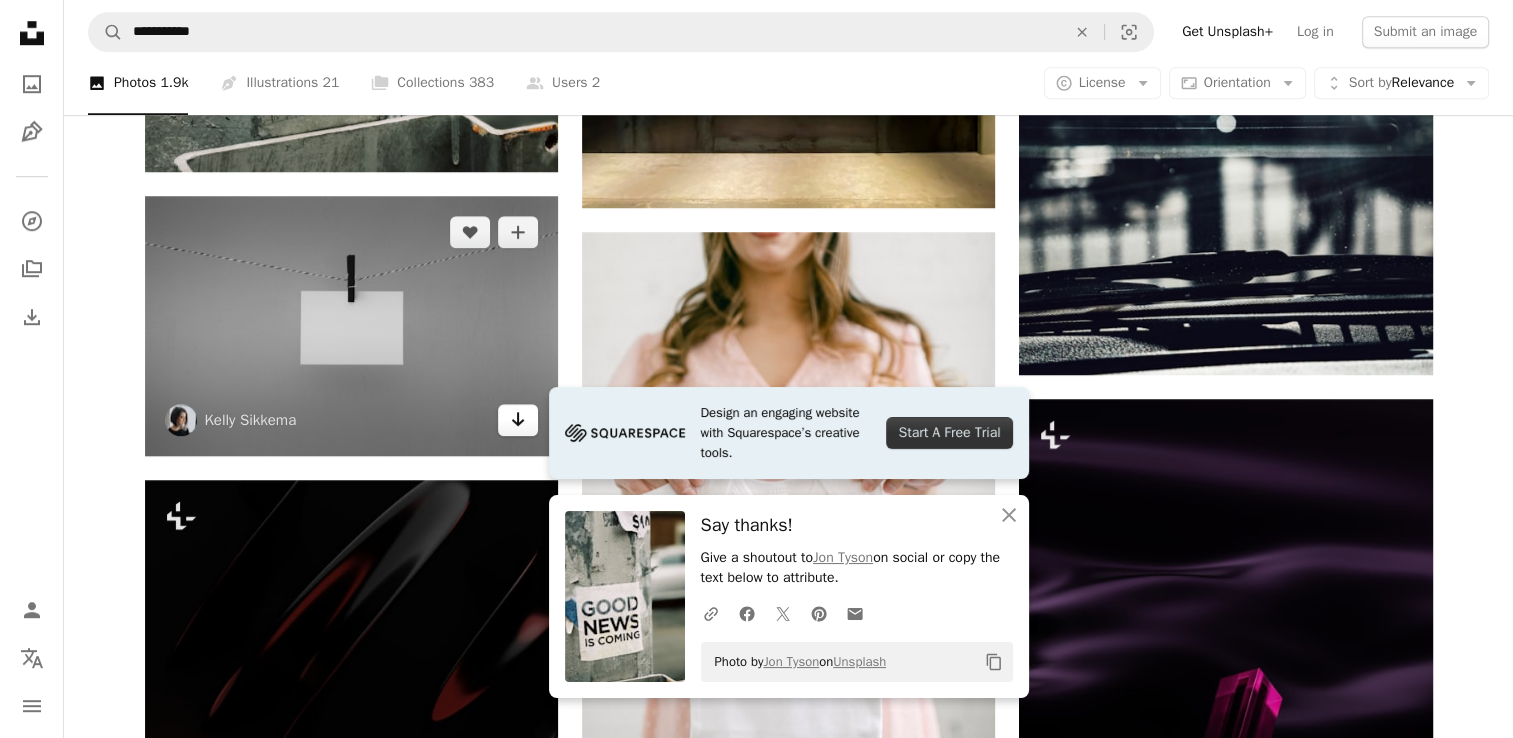 click on "Arrow pointing down" at bounding box center (518, 420) 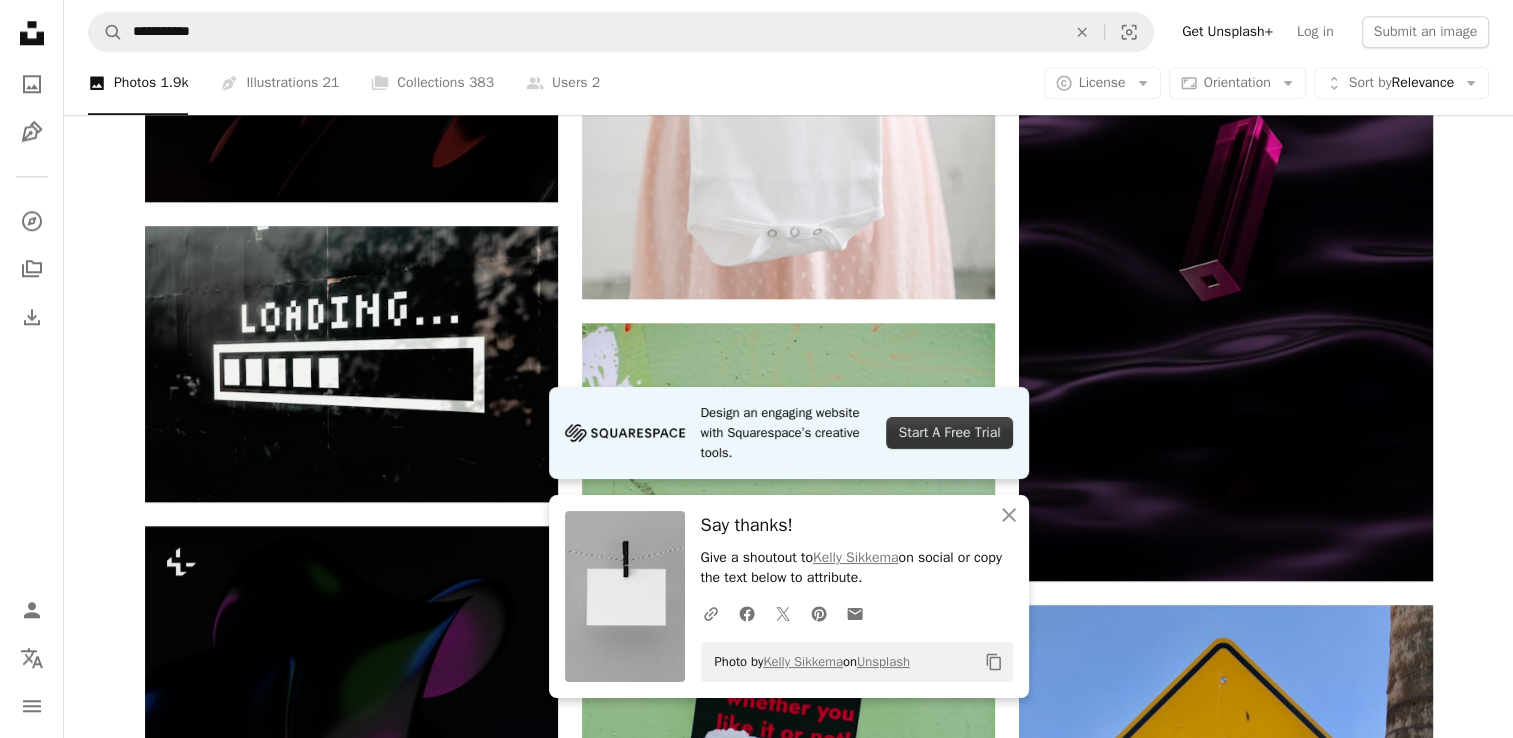 scroll, scrollTop: 2100, scrollLeft: 0, axis: vertical 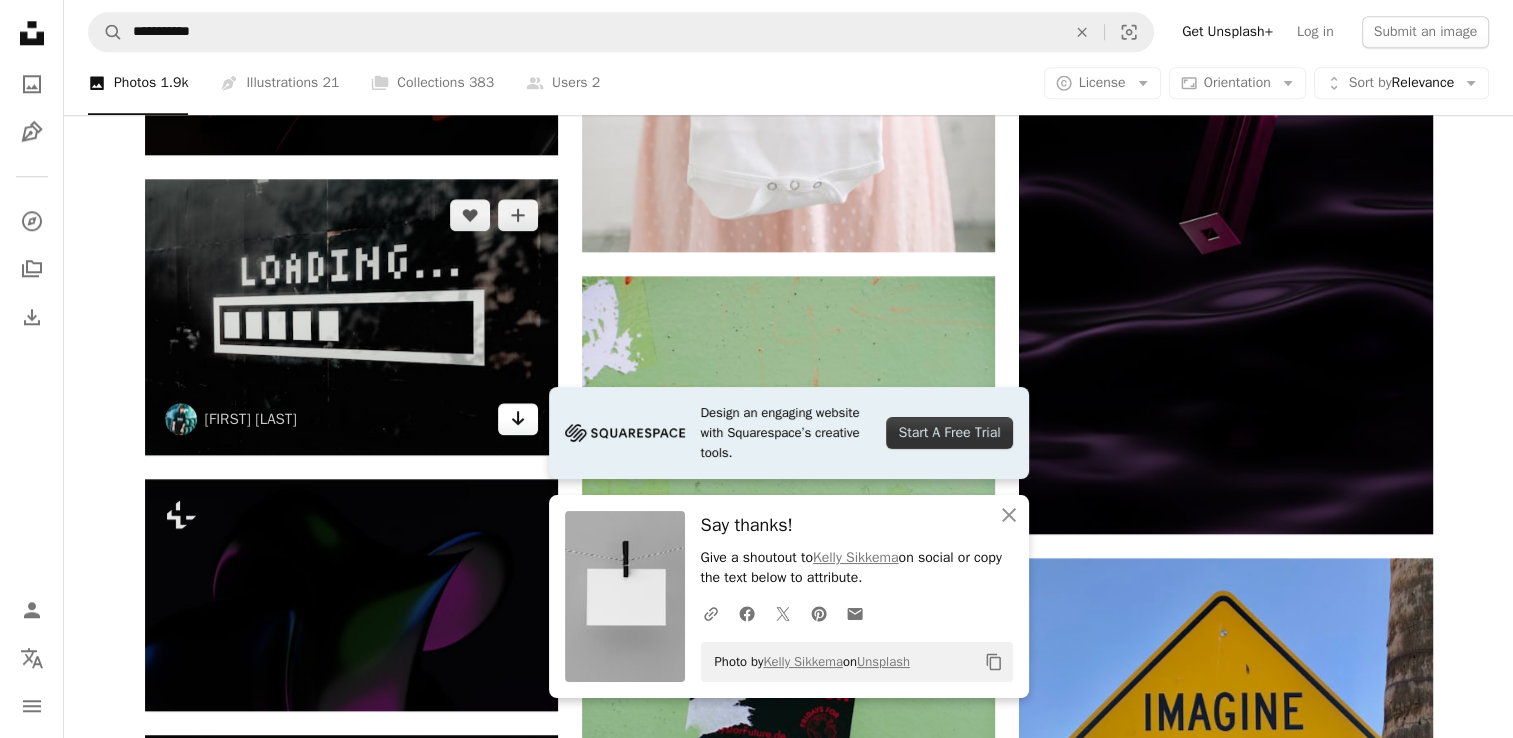 click on "Arrow pointing down" 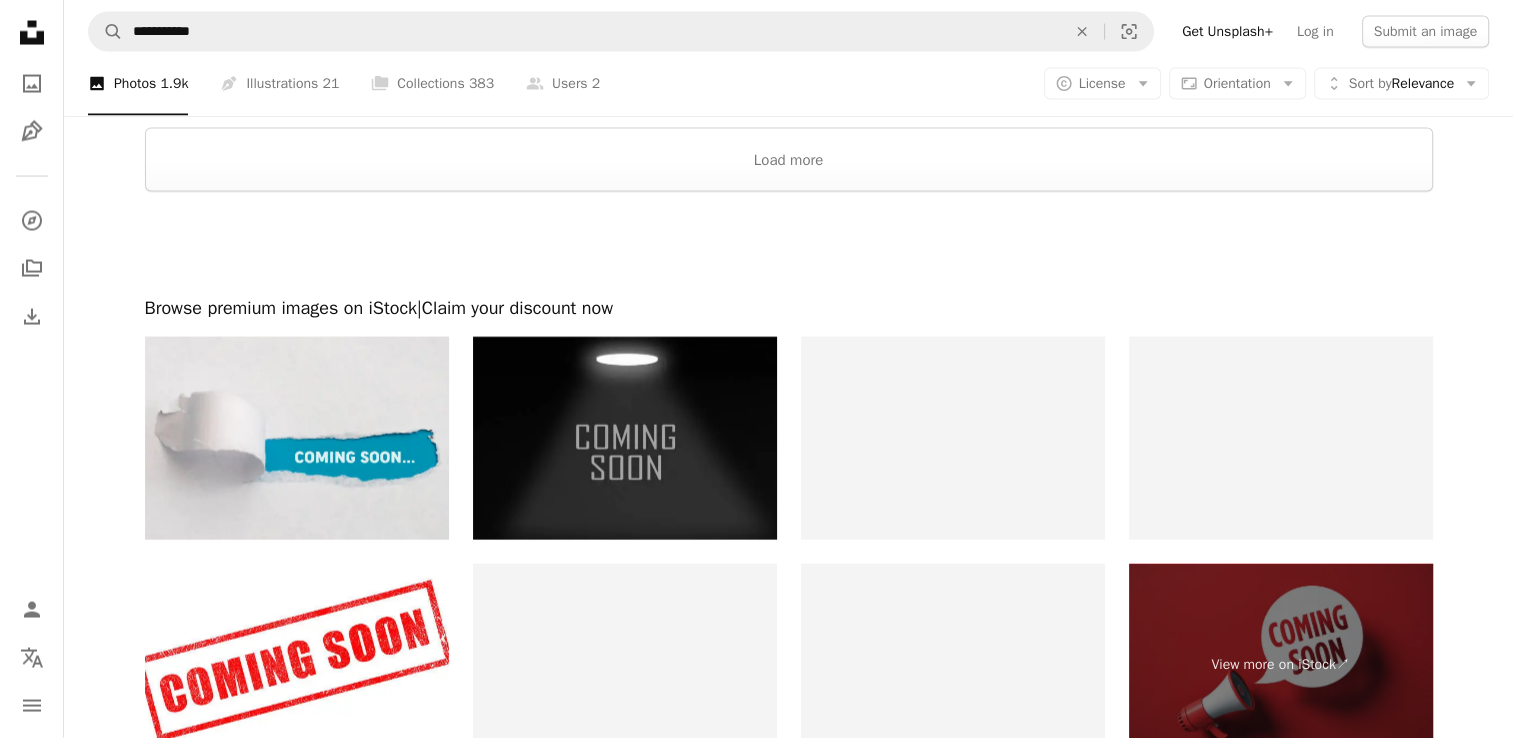 scroll, scrollTop: 3942, scrollLeft: 0, axis: vertical 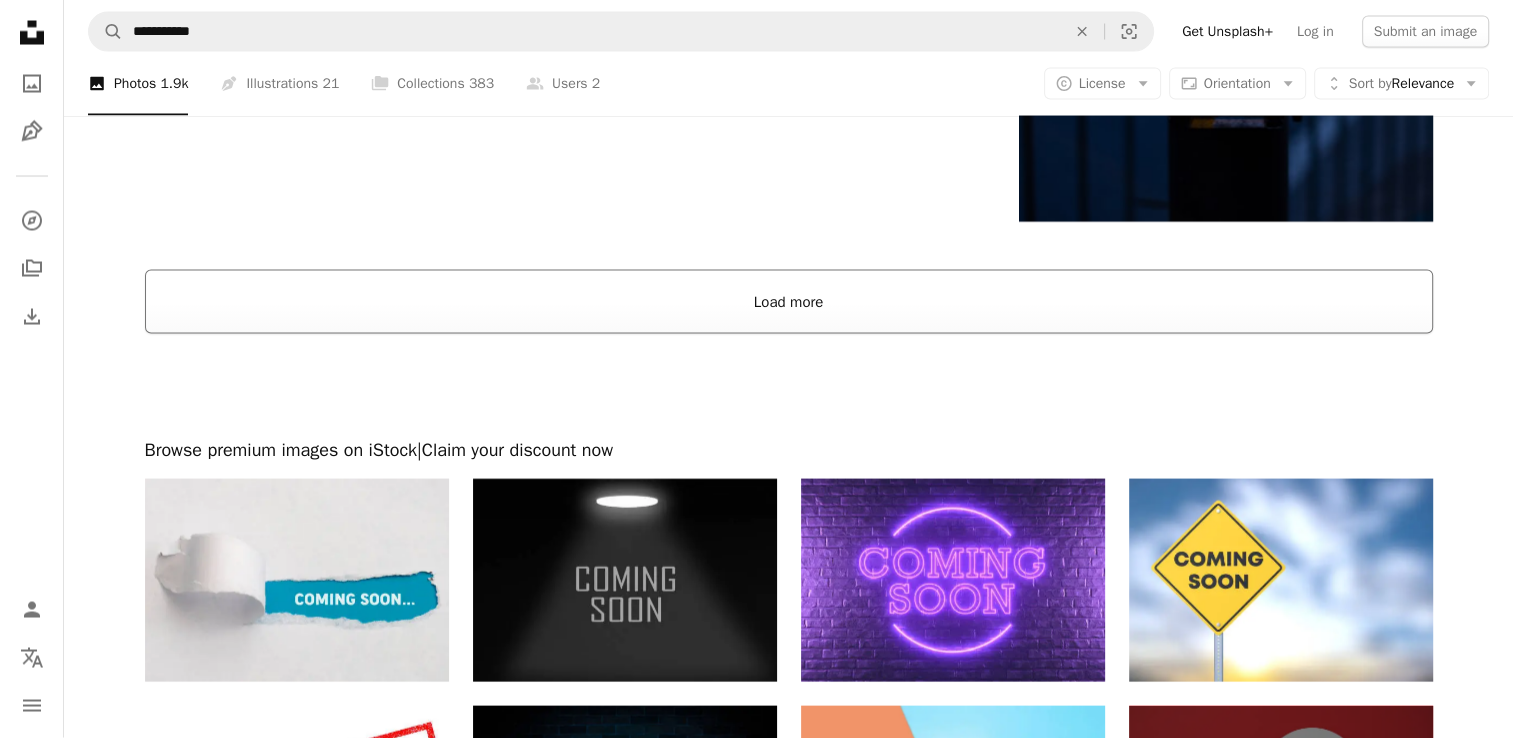 click on "Load more" at bounding box center [789, 302] 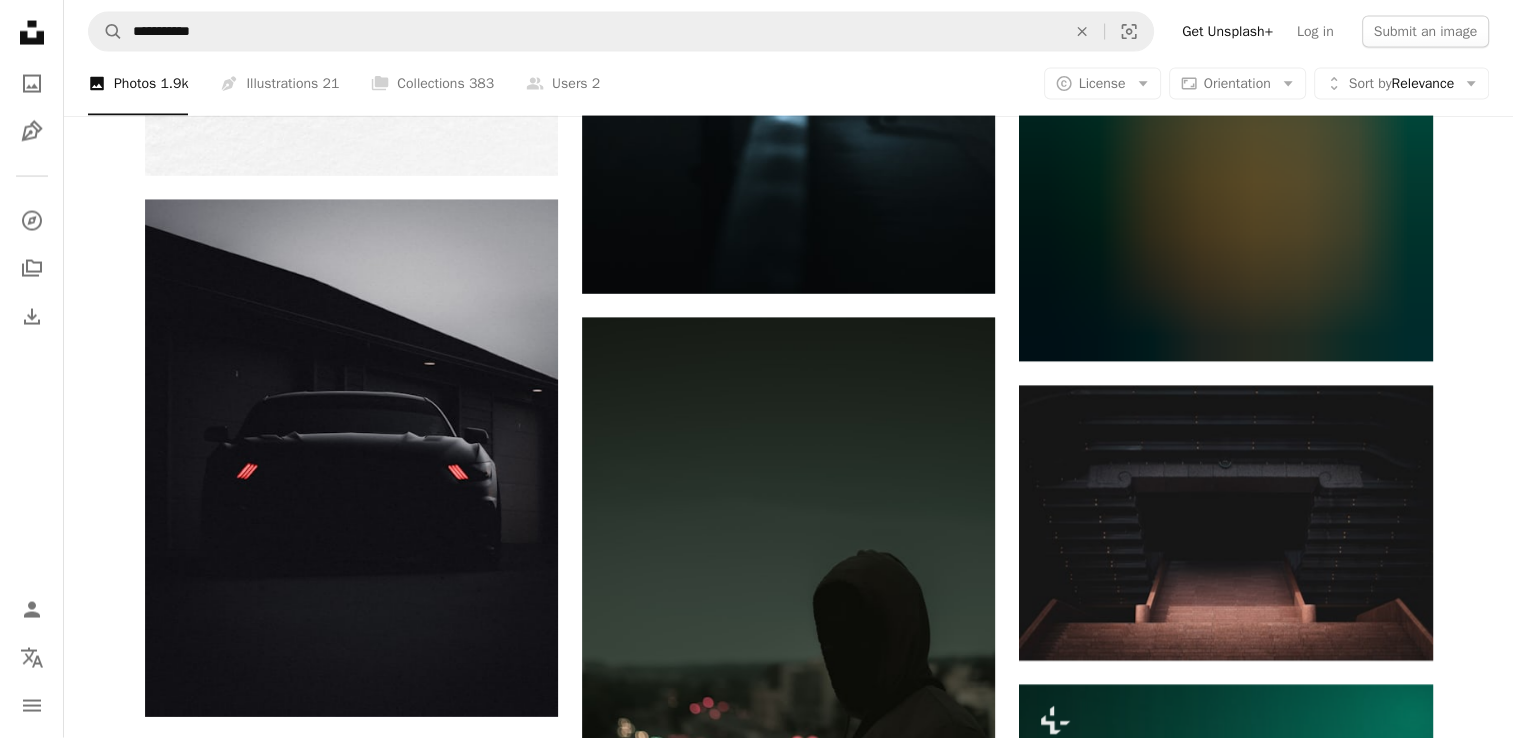 scroll, scrollTop: 11742, scrollLeft: 0, axis: vertical 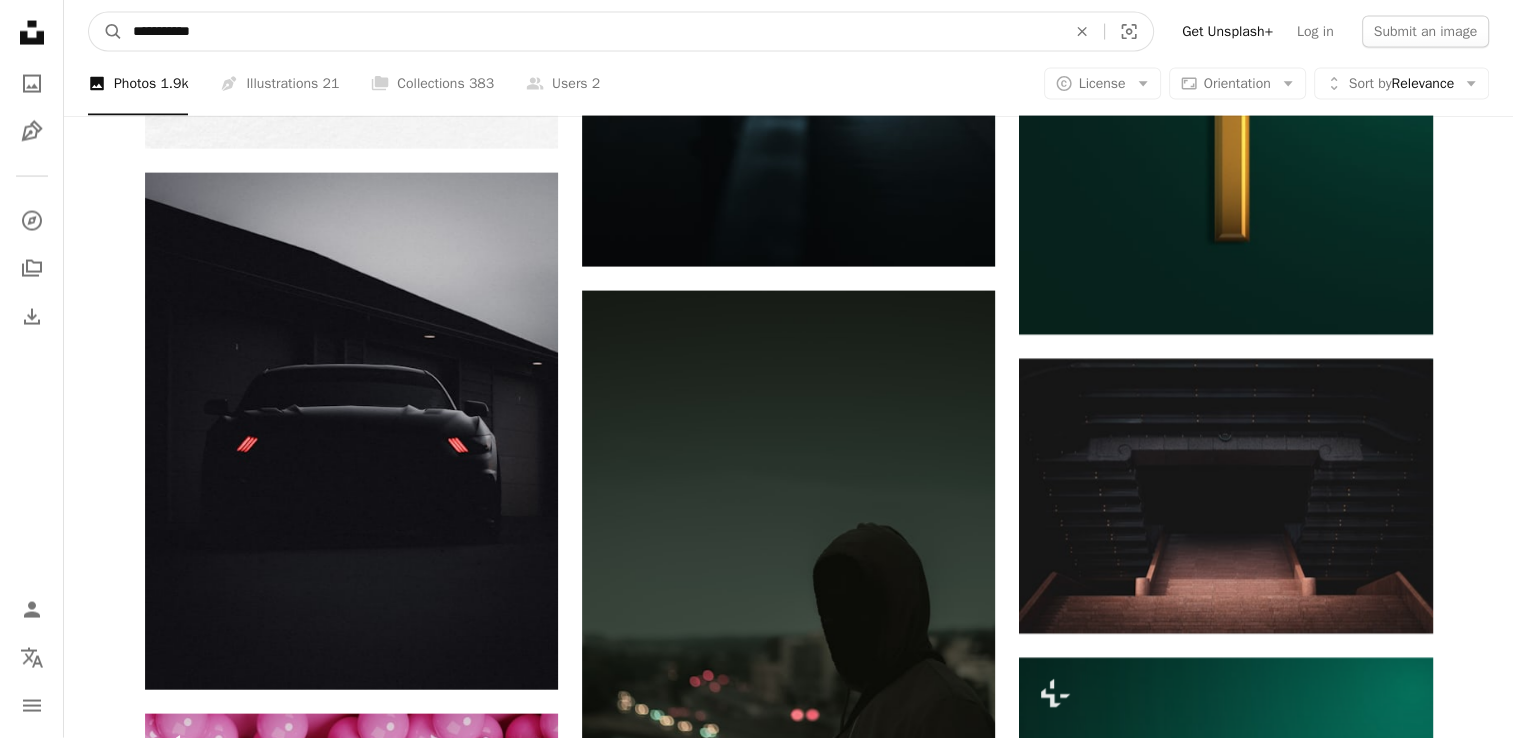 click on "**********" at bounding box center (591, 32) 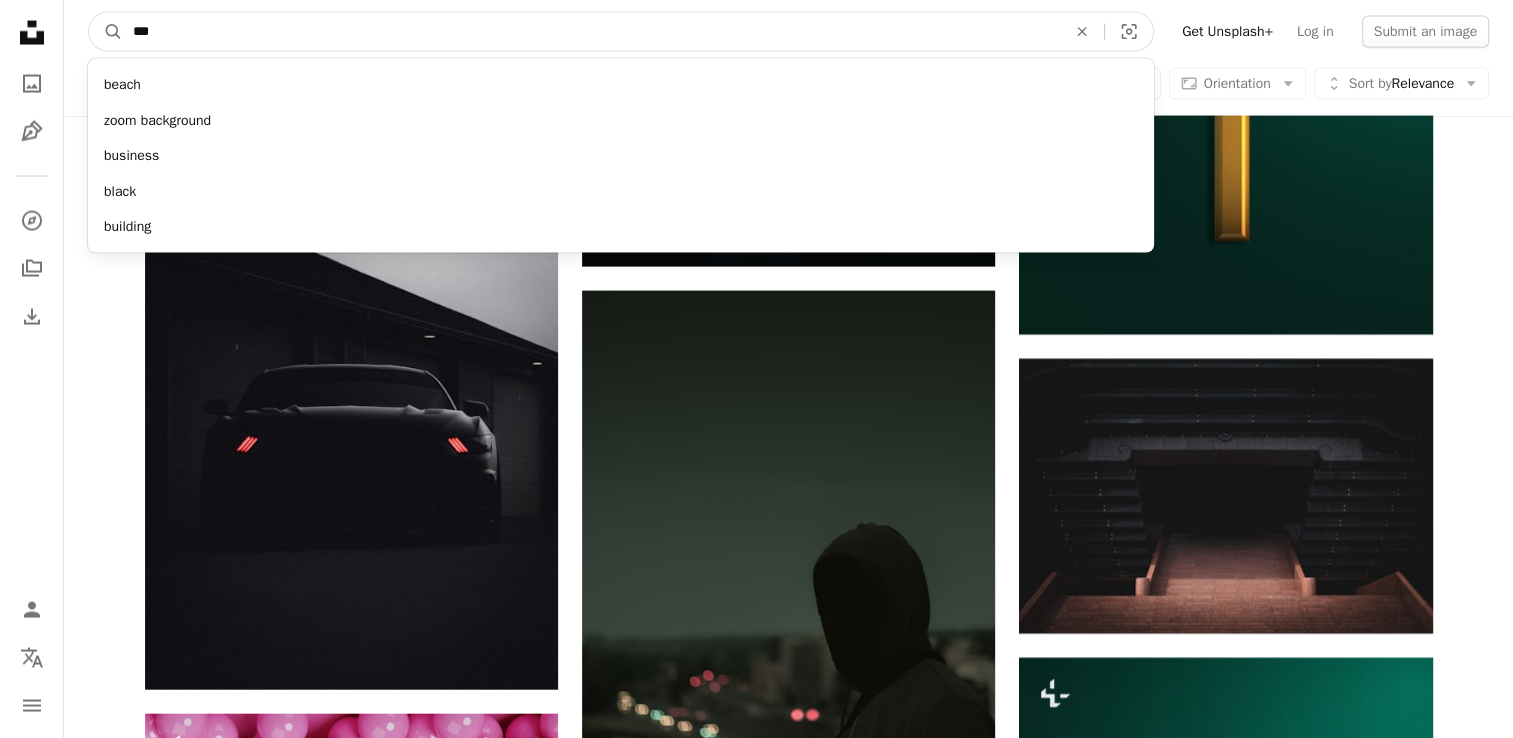 scroll, scrollTop: 11743, scrollLeft: 0, axis: vertical 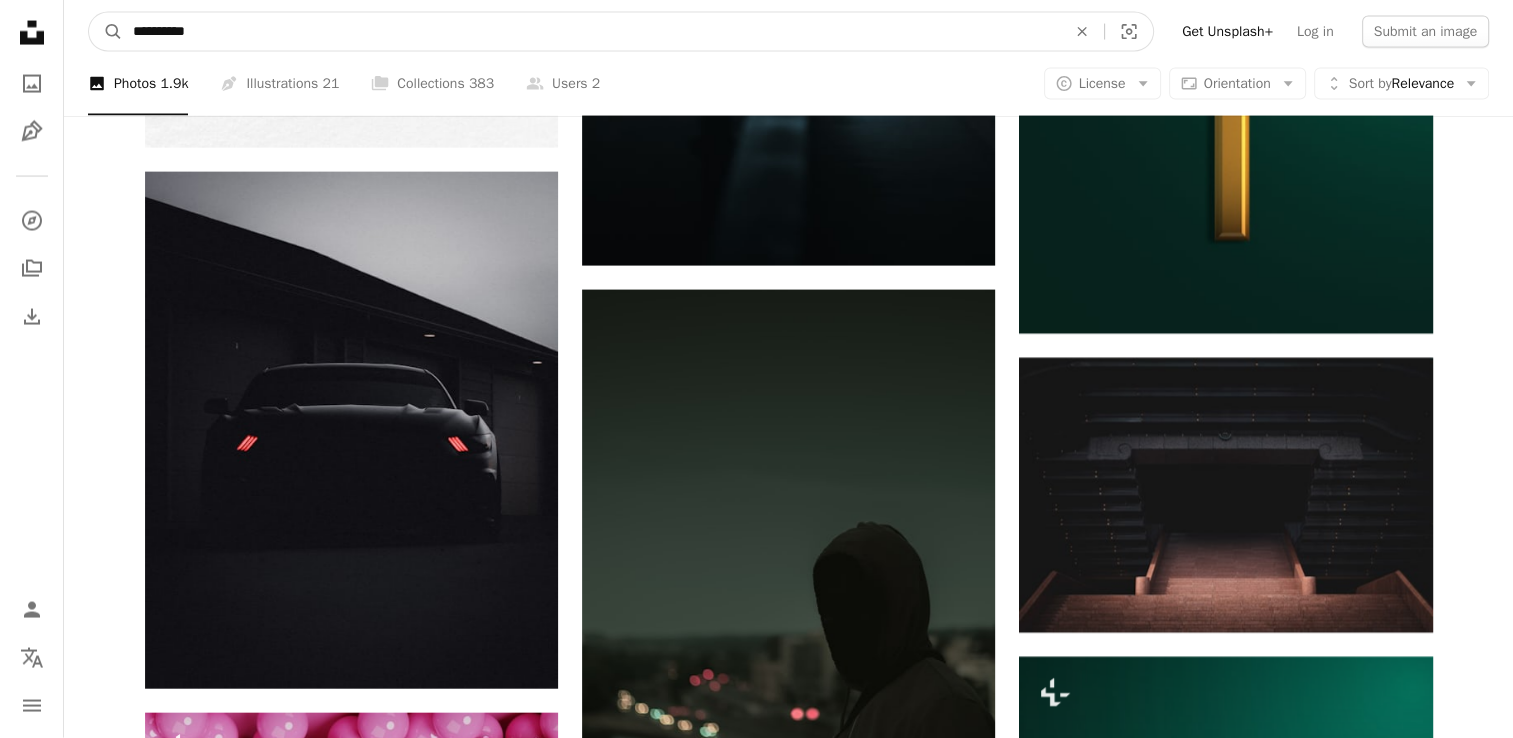 type on "**********" 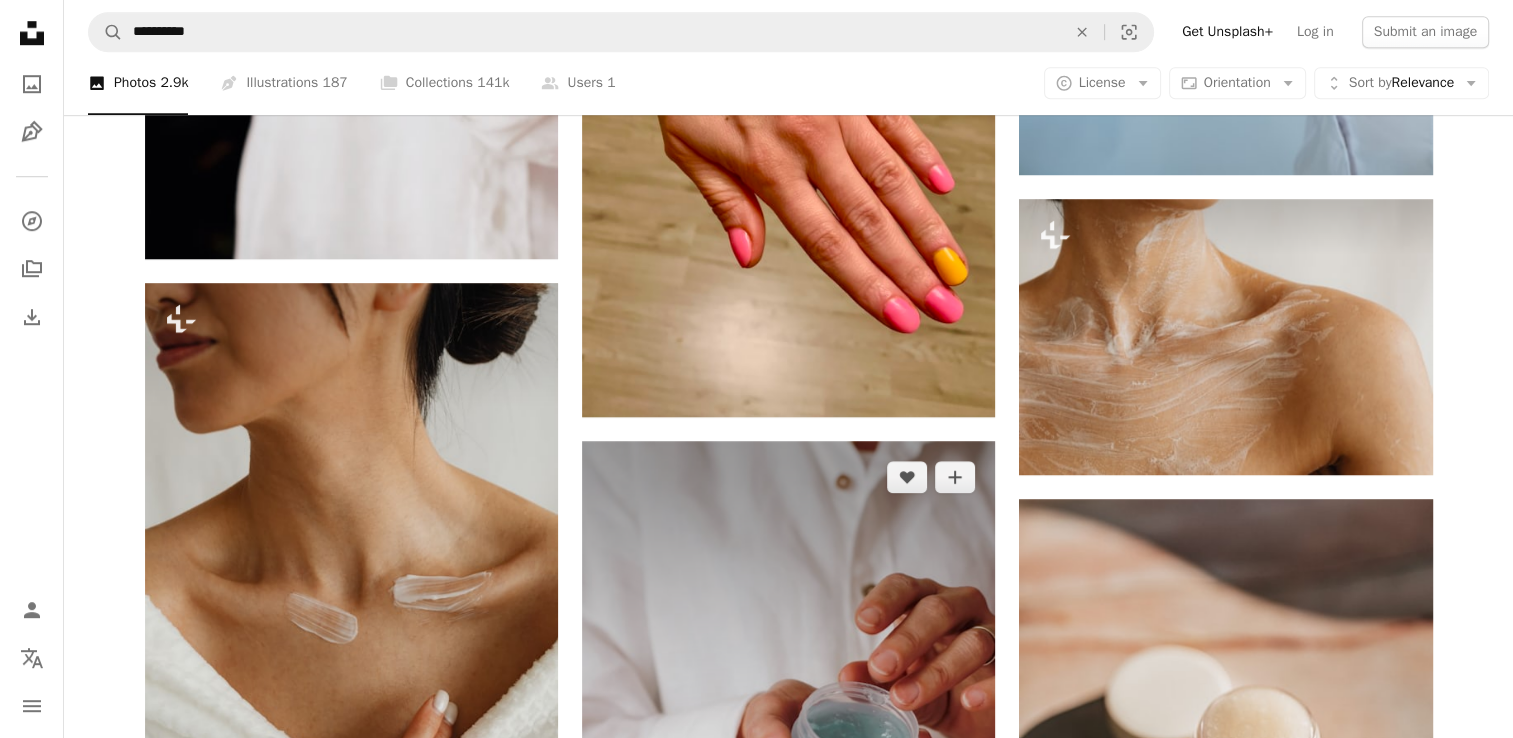 scroll, scrollTop: 1500, scrollLeft: 0, axis: vertical 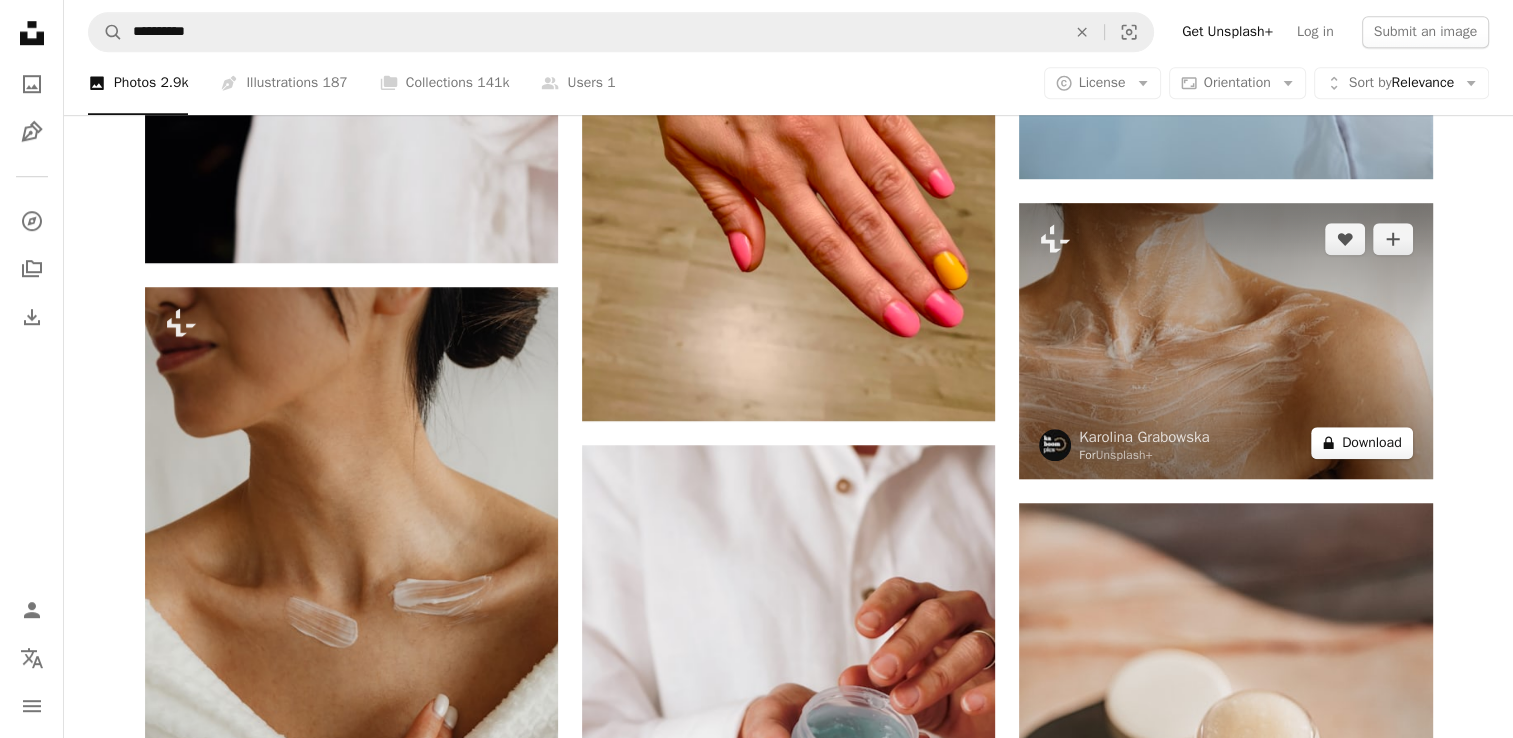 click on "A lock   Download" at bounding box center (1362, 443) 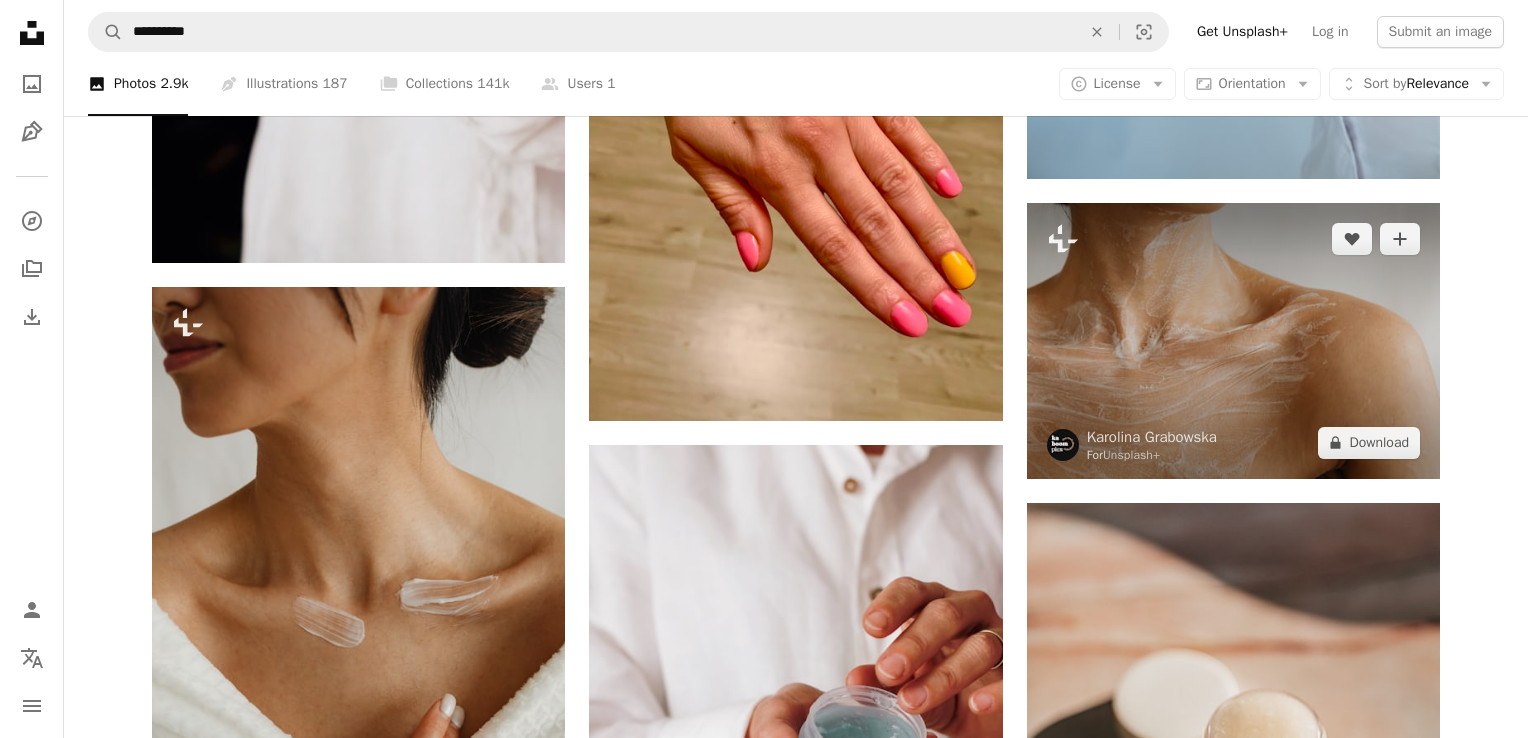 click on "An X shape Premium, ready to use images. Get unlimited access. A plus sign Members-only content added monthly A plus sign Unlimited royalty-free downloads A plus sign Illustrations  New A plus sign Enhanced legal protections yearly 66%  off monthly $12   $4 USD per month * Get  Unsplash+ * When paid annually, billed upfront  $48 Taxes where applicable. Renews automatically. Cancel anytime." at bounding box center (764, 4537) 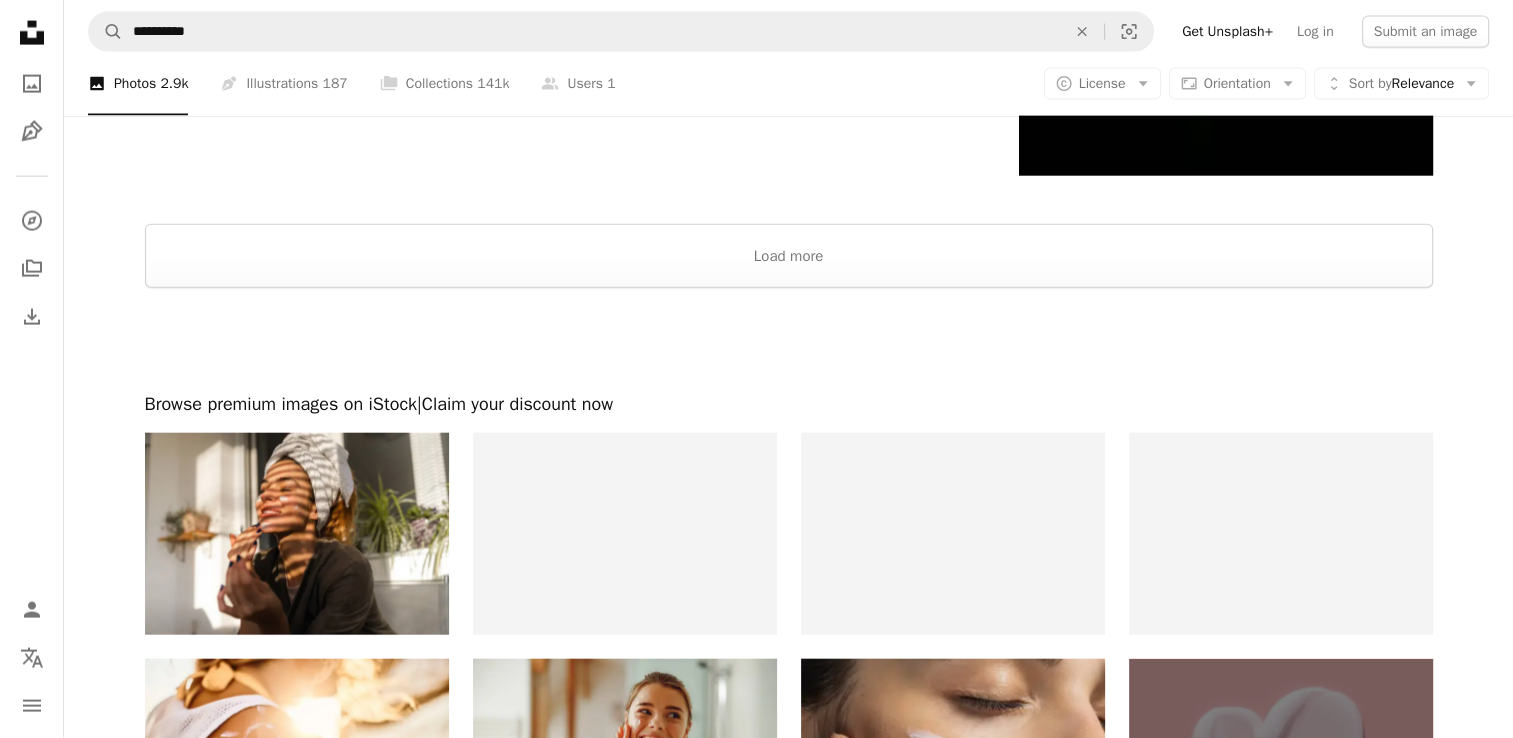 scroll, scrollTop: 4528, scrollLeft: 0, axis: vertical 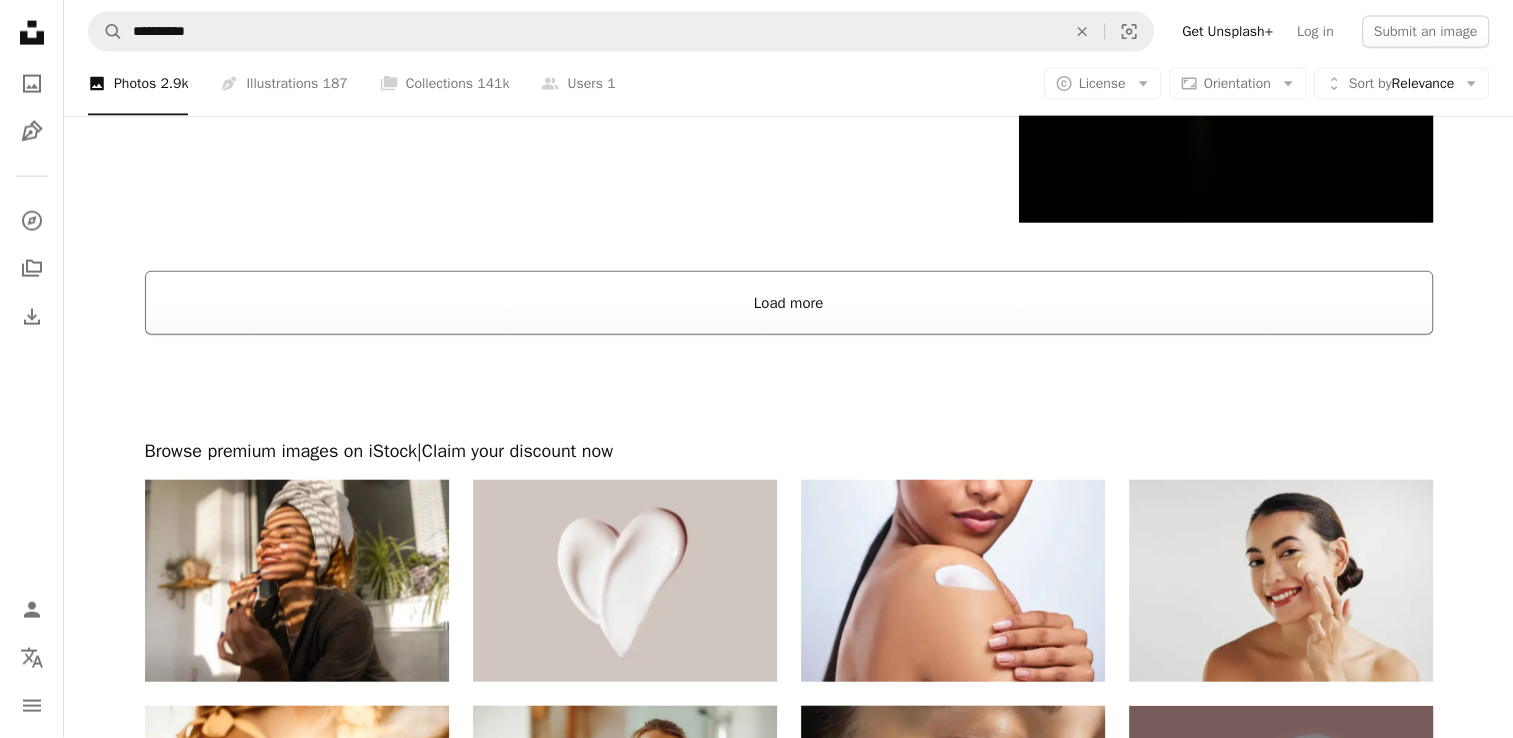 click on "Load more" at bounding box center (789, 303) 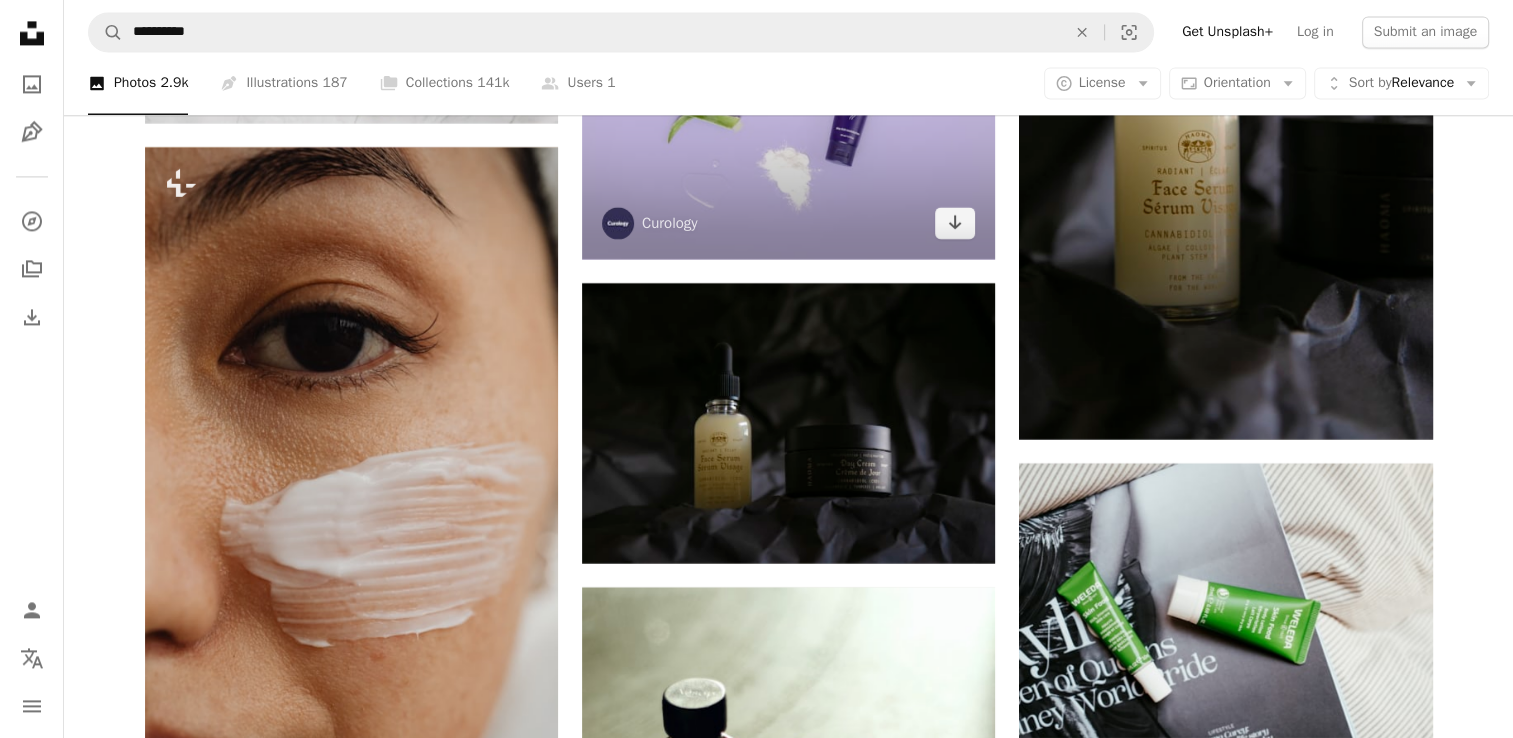 scroll, scrollTop: 25928, scrollLeft: 0, axis: vertical 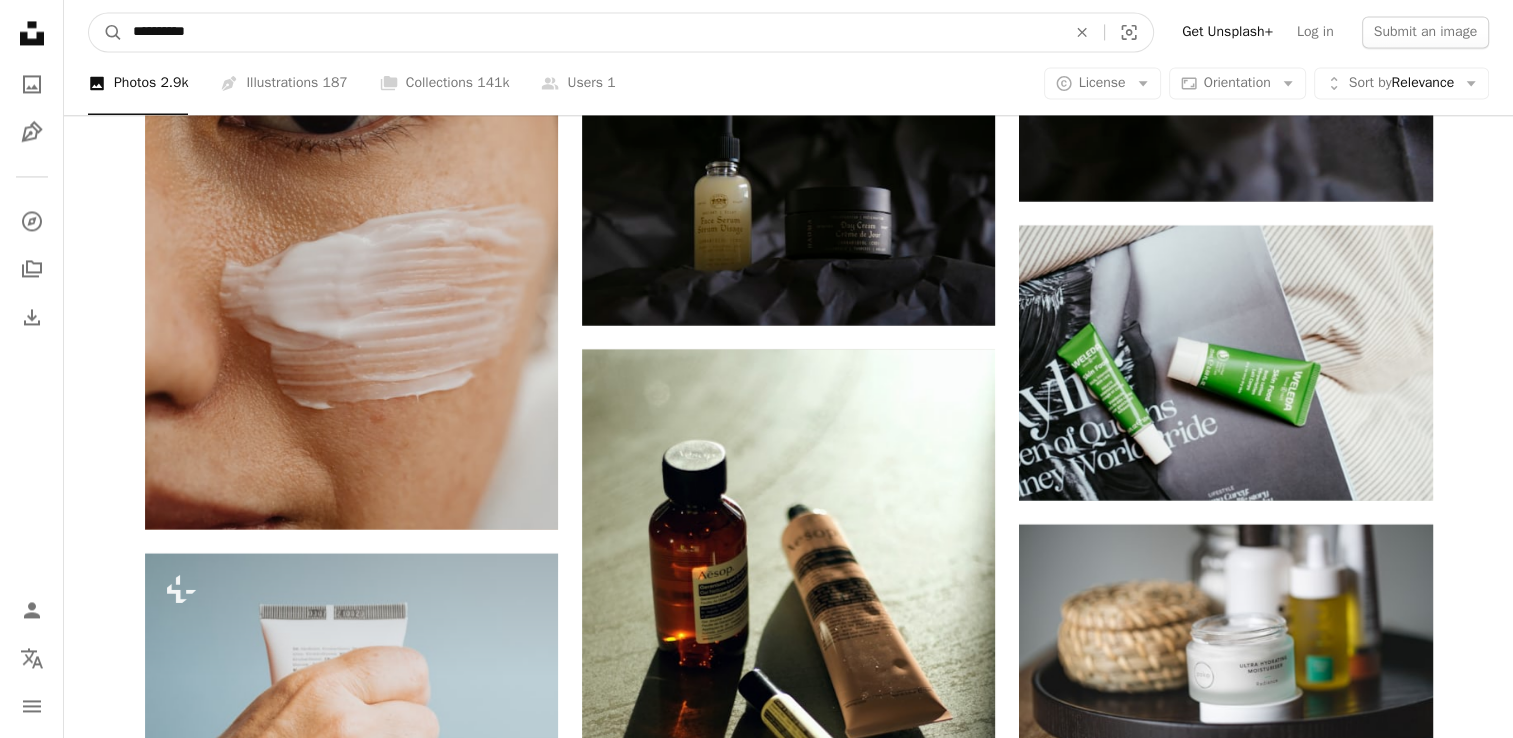 click on "**********" at bounding box center [591, 32] 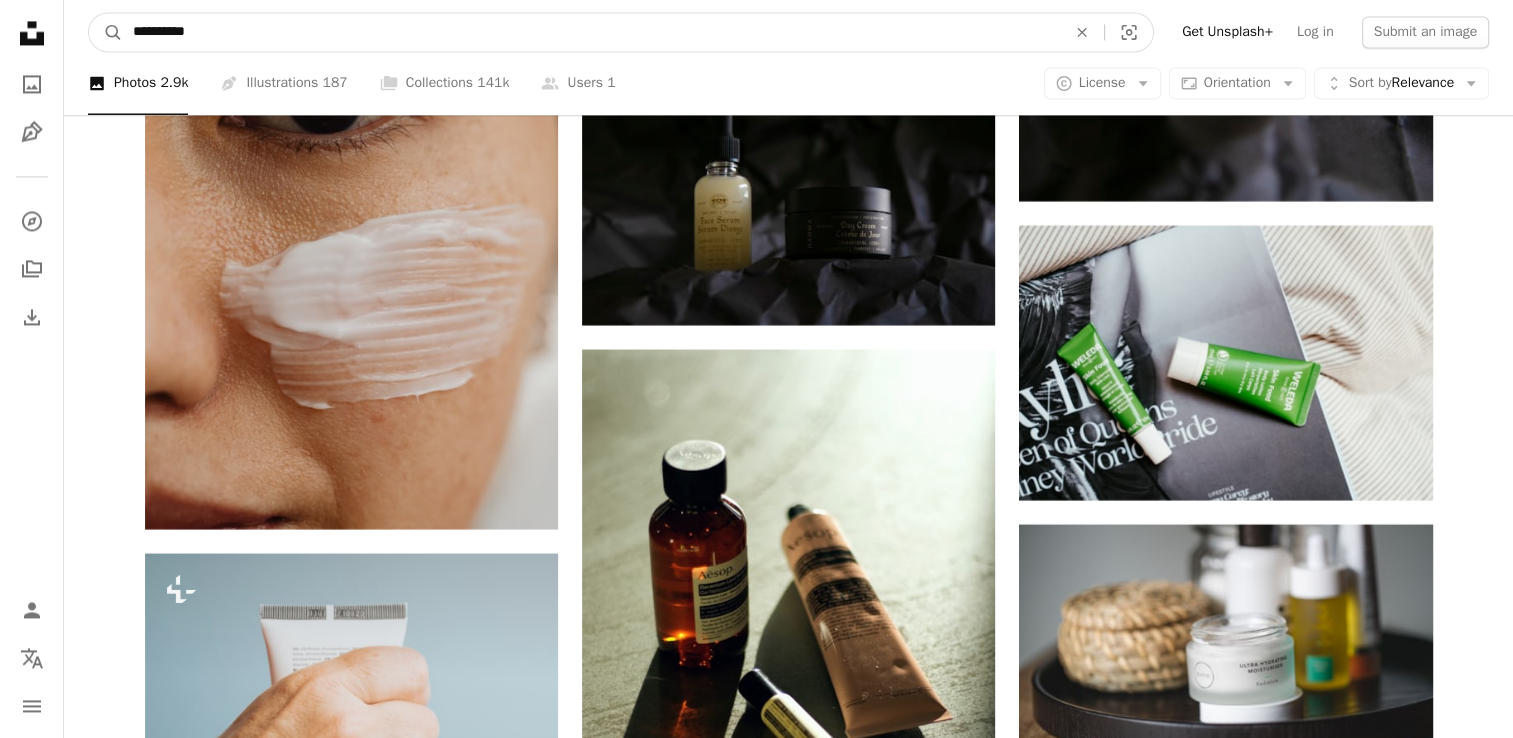 type on "**********" 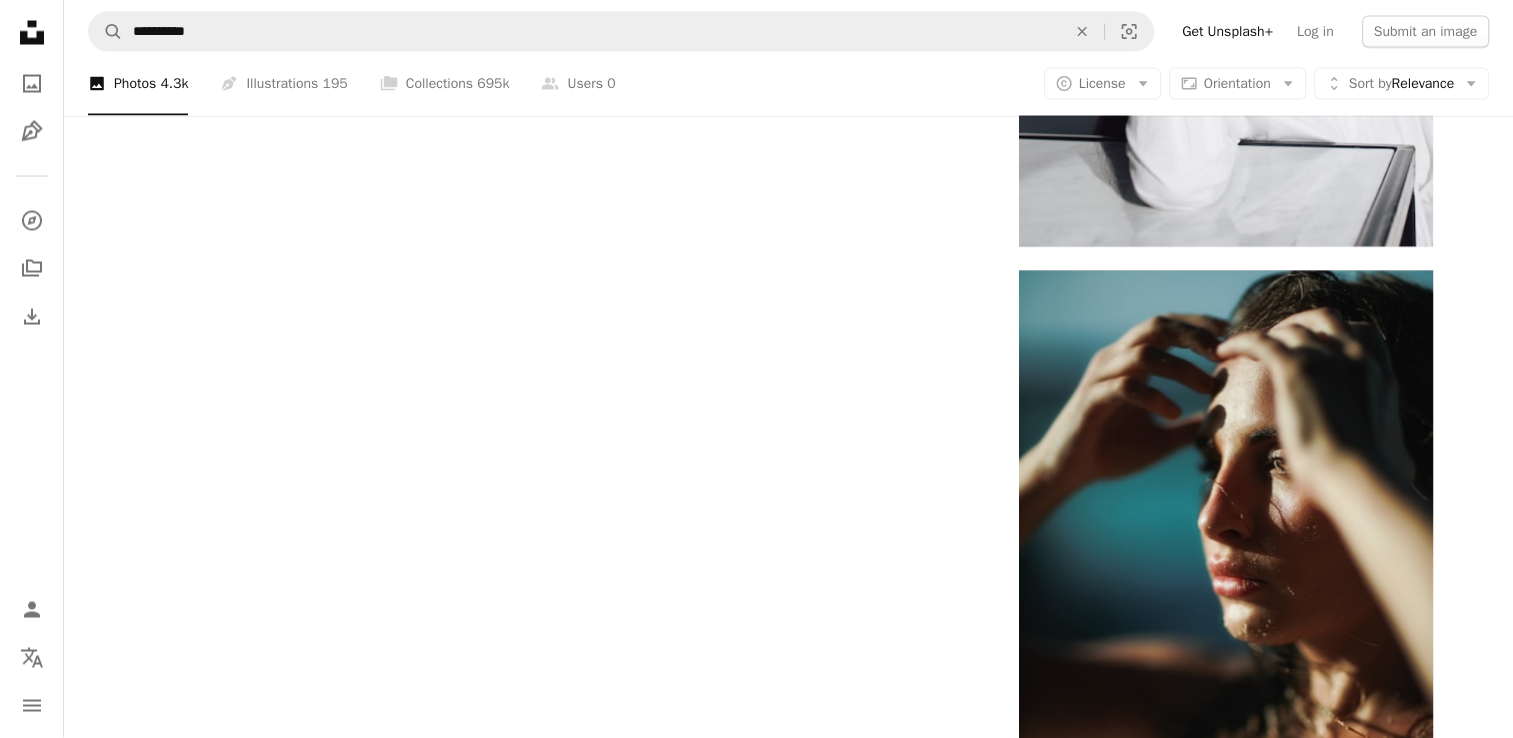 scroll, scrollTop: 4500, scrollLeft: 0, axis: vertical 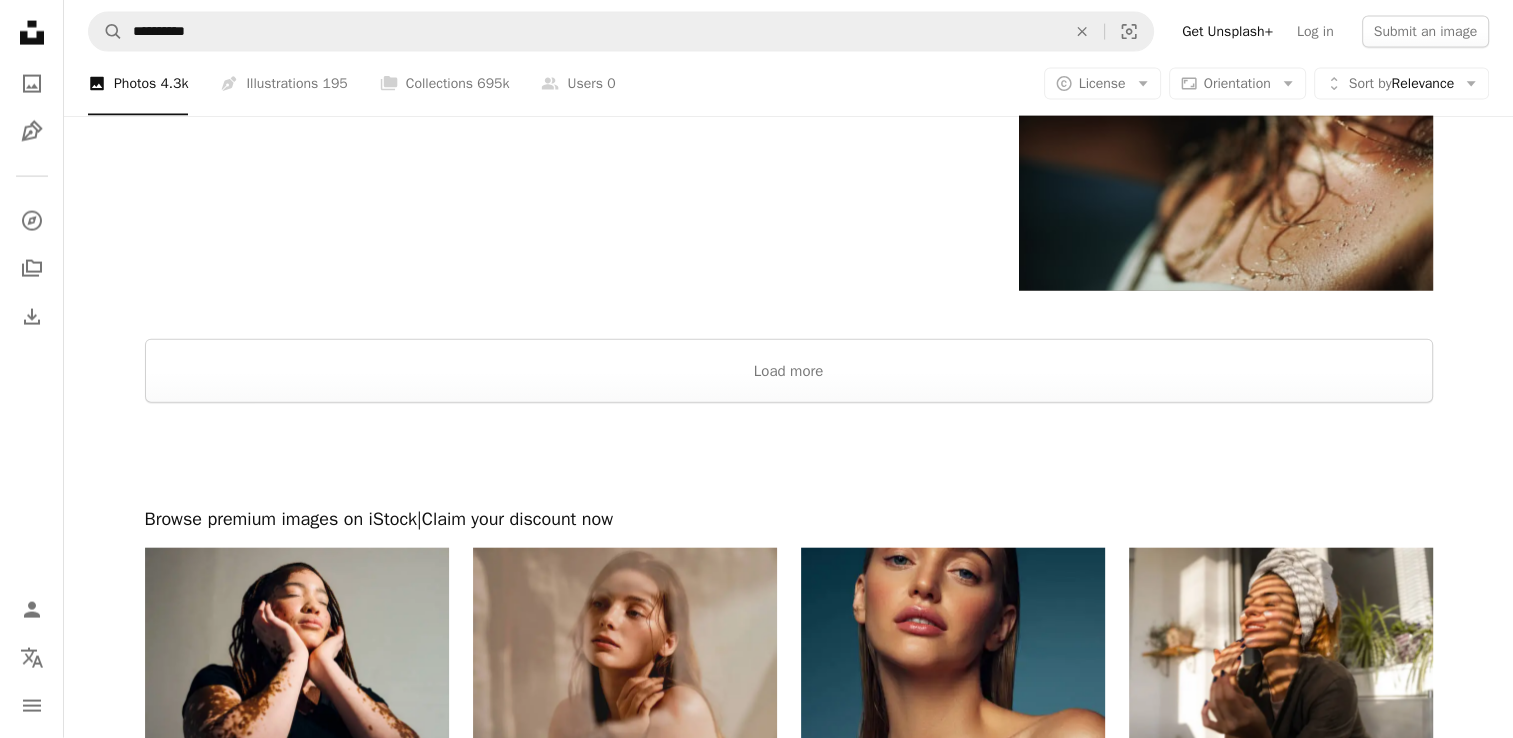 click at bounding box center [788, 455] 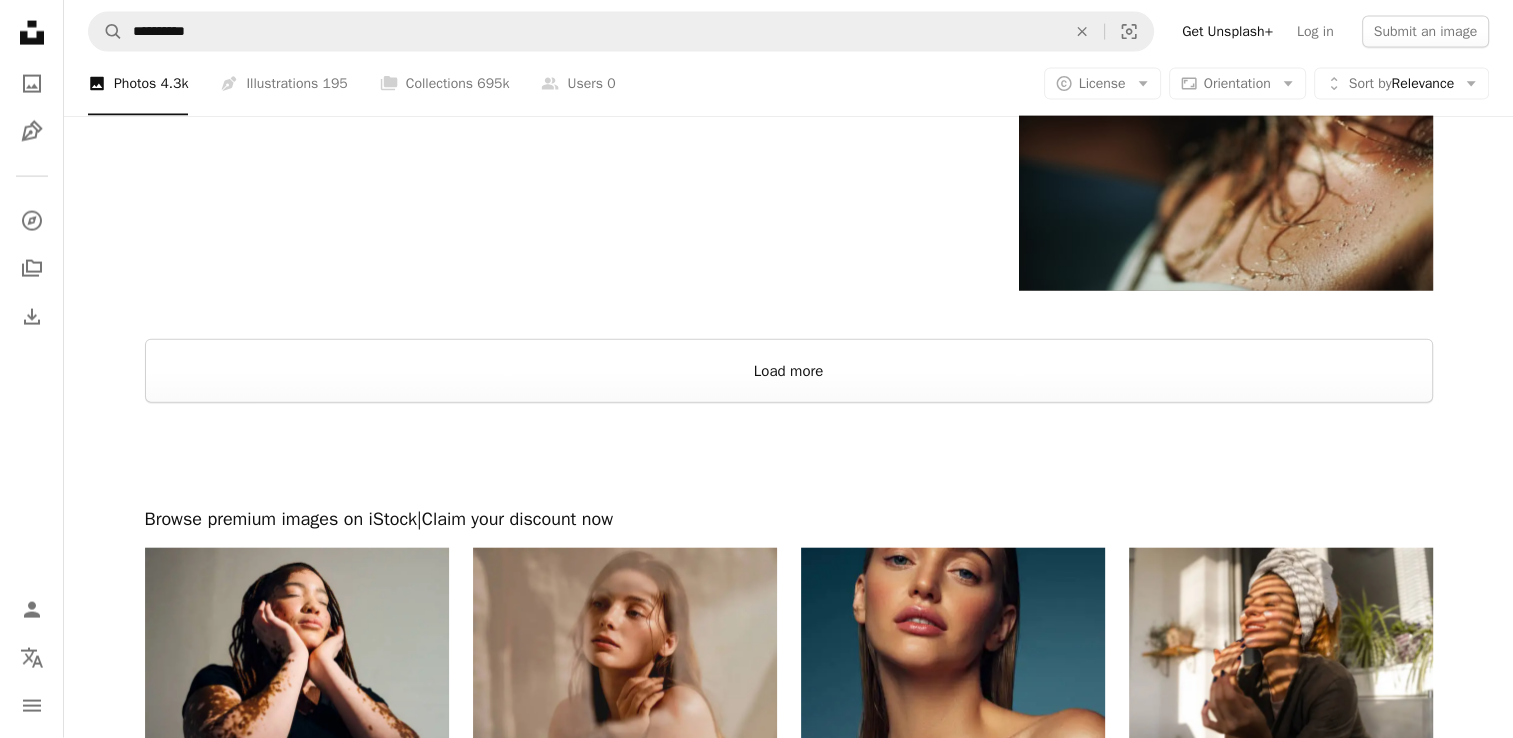 click on "[FIRST] [LAST] Available for hire A checkmark inside of a circle Arrow pointing down A heart A plus sign [FIRST] [LAST] Available for hire A checkmark inside of a circle Arrow pointing down A heart A plus sign [FIRST] [LAST] Available for hire A checkmark inside of a circle Arrow pointing down A heart A plus sign [FIRST] [LAST] Arrow pointing down A heart A plus sign Icons8 Team Arrow pointing down Plus sign for Unsplash+ A heart A plus sign [FIRST] [LAST] For Unsplash+ A lock Download A heart A plus sign [FIRST] [LAST] For Unsplash+ A lock Download Plus sign for Unsplash+ A heart A plus sign [FIRST] [LAST] For Unsplash+ A lock Download Plus sign for Unsplash+ A heart A plus sign [FIRST] [LAST] For" at bounding box center [788, -1397] 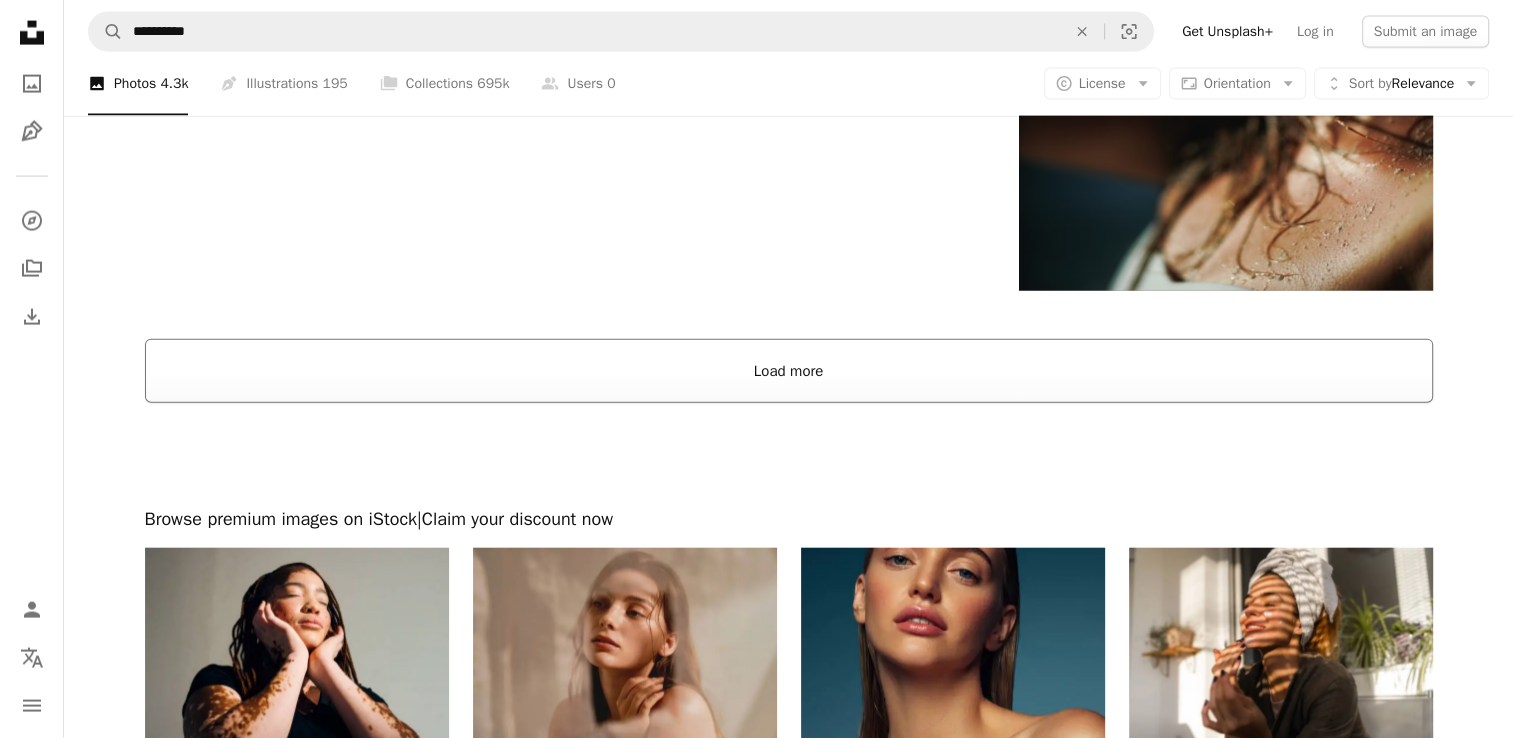 click on "Load more" at bounding box center [789, 371] 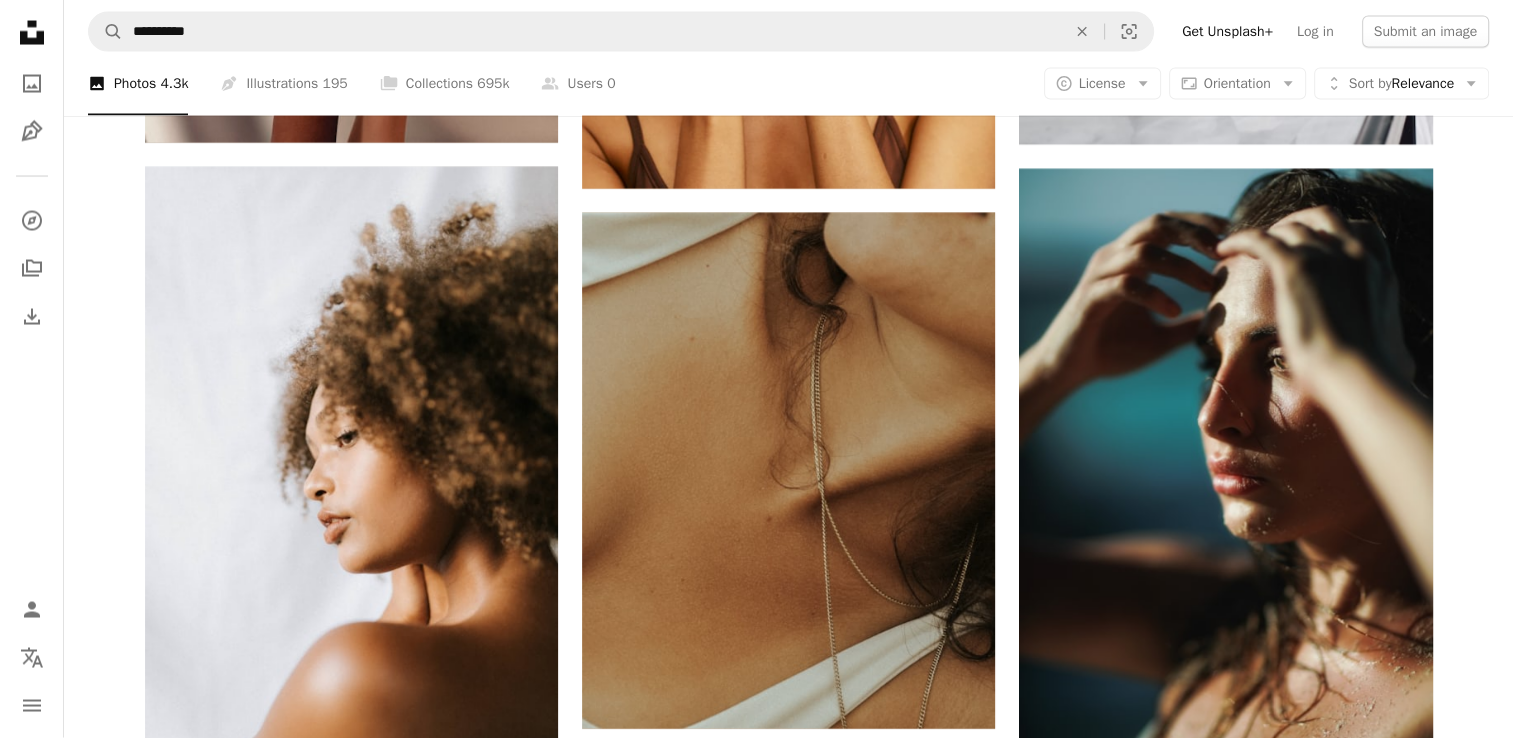 scroll, scrollTop: 4000, scrollLeft: 0, axis: vertical 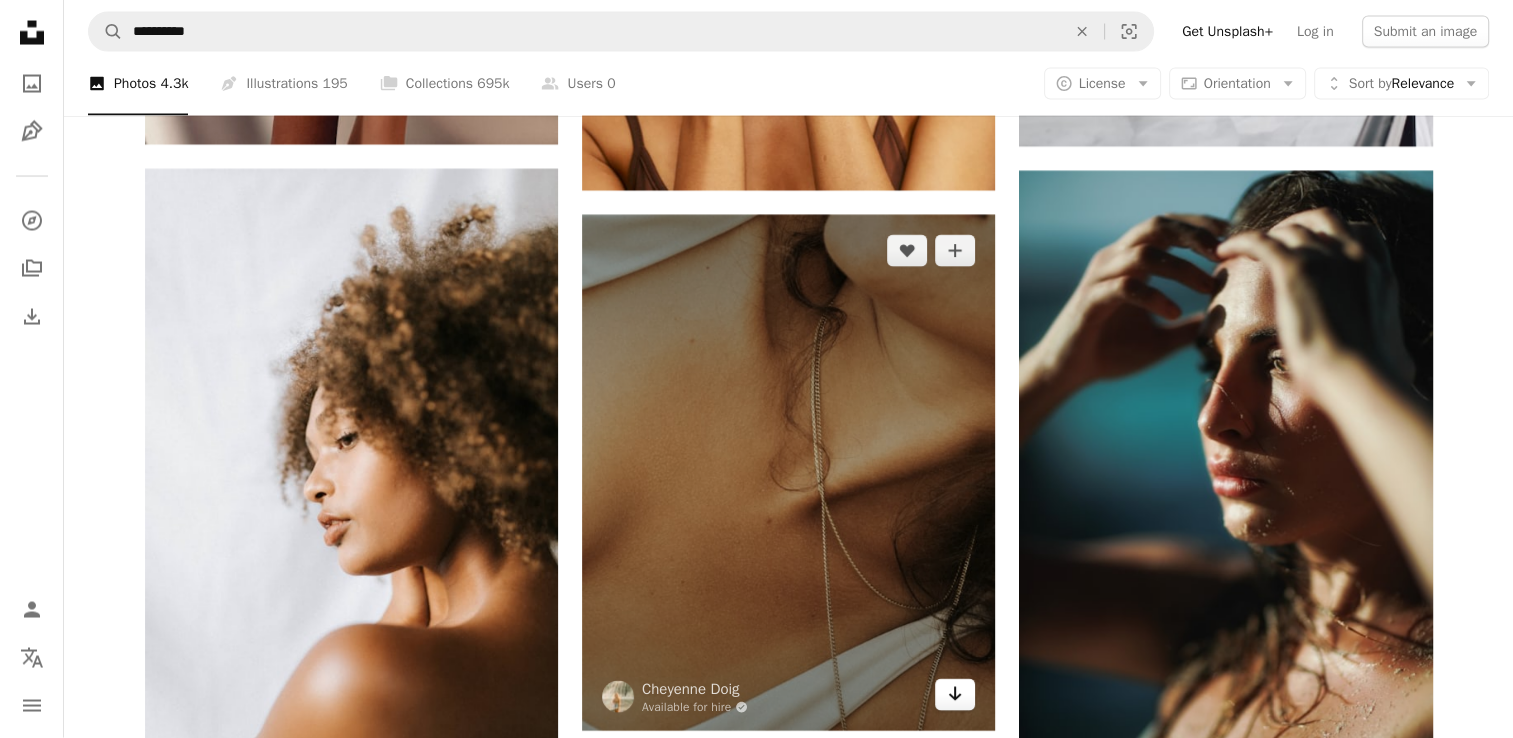 click on "Arrow pointing down" 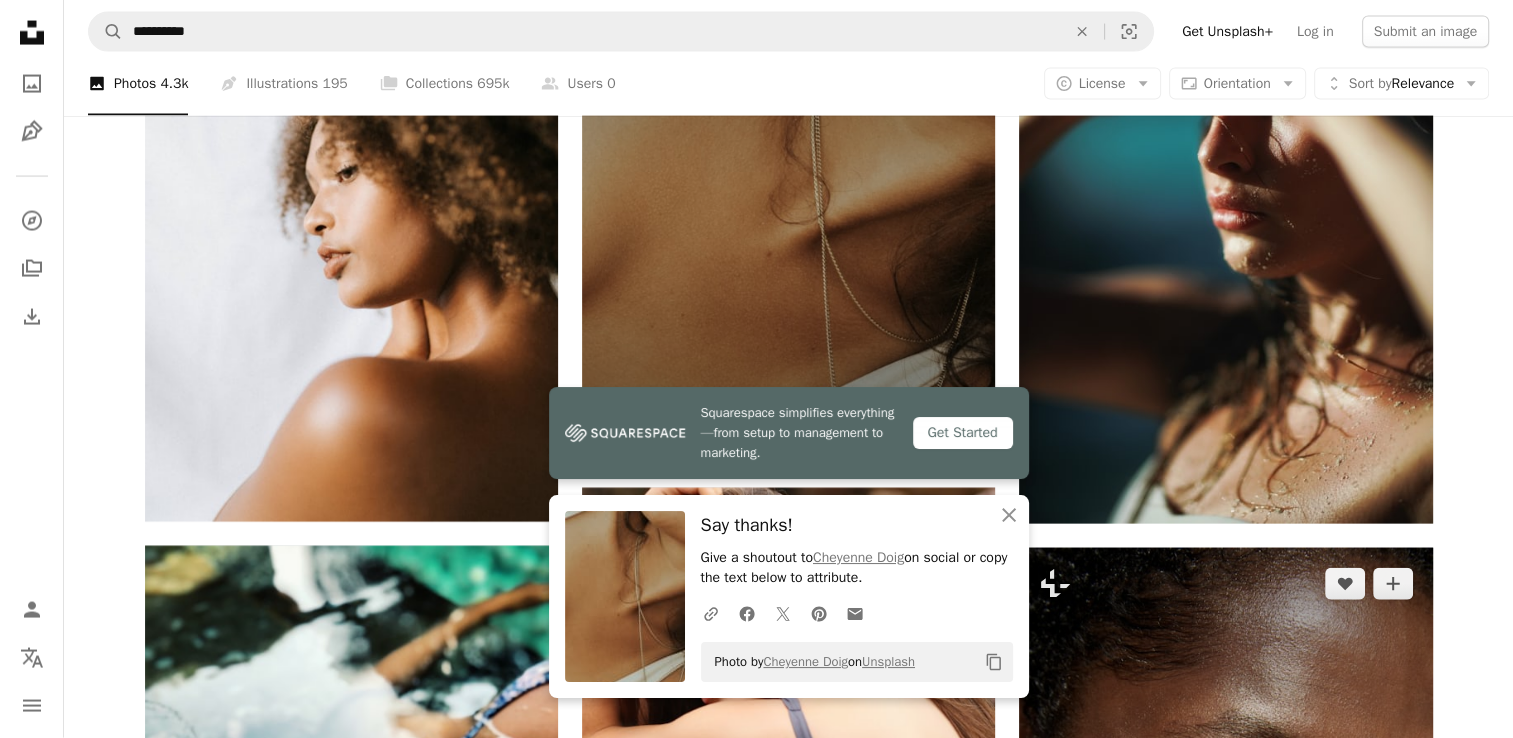 scroll, scrollTop: 4500, scrollLeft: 0, axis: vertical 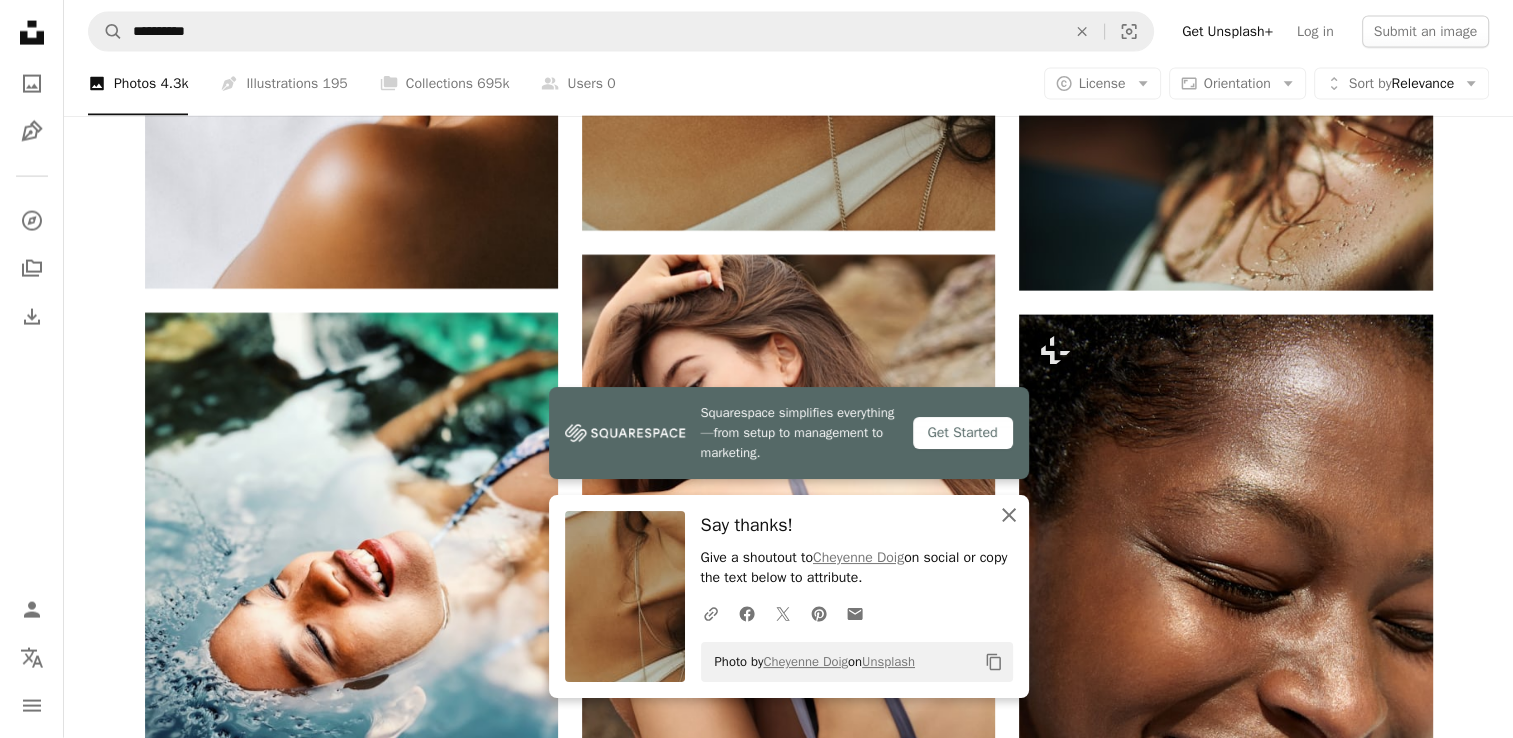 click 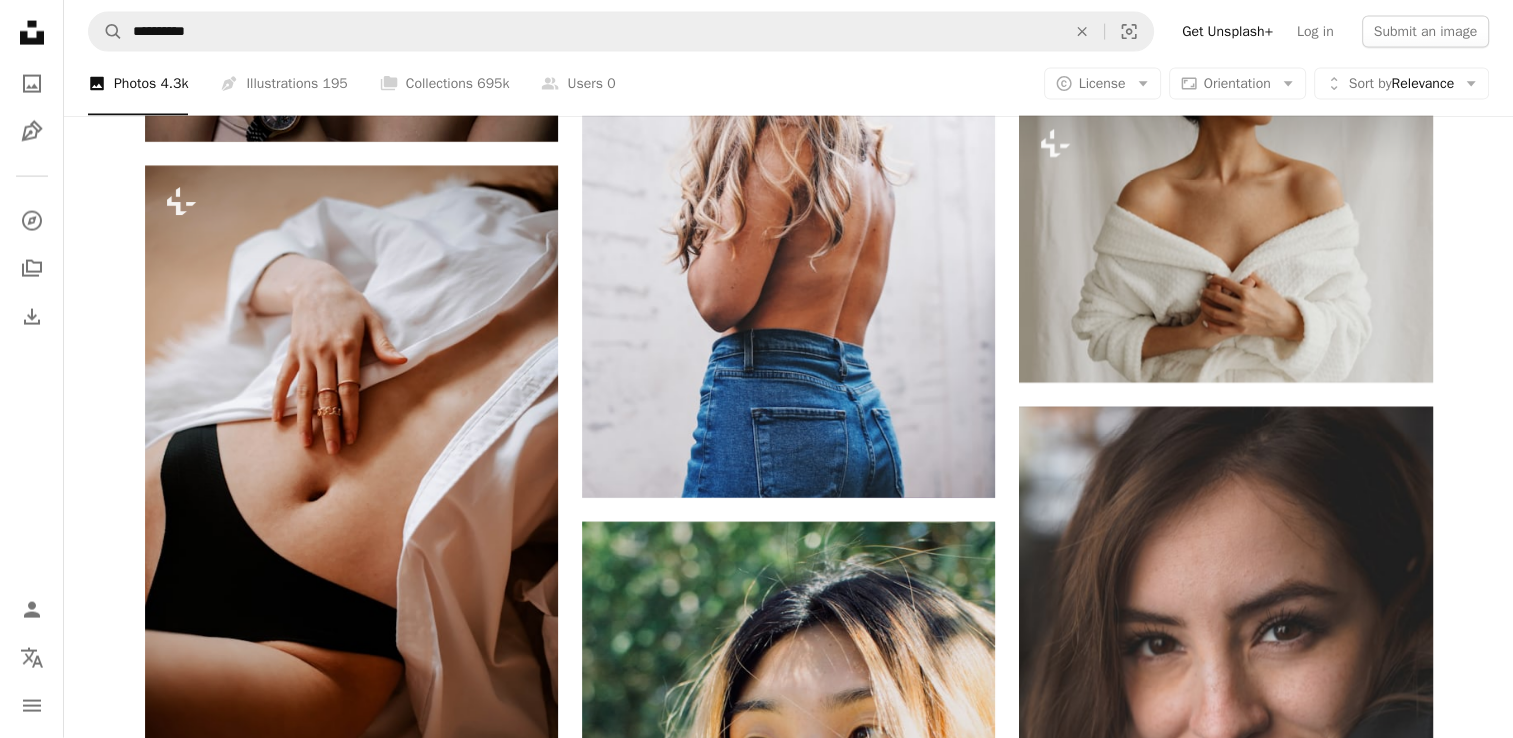 scroll, scrollTop: 12100, scrollLeft: 0, axis: vertical 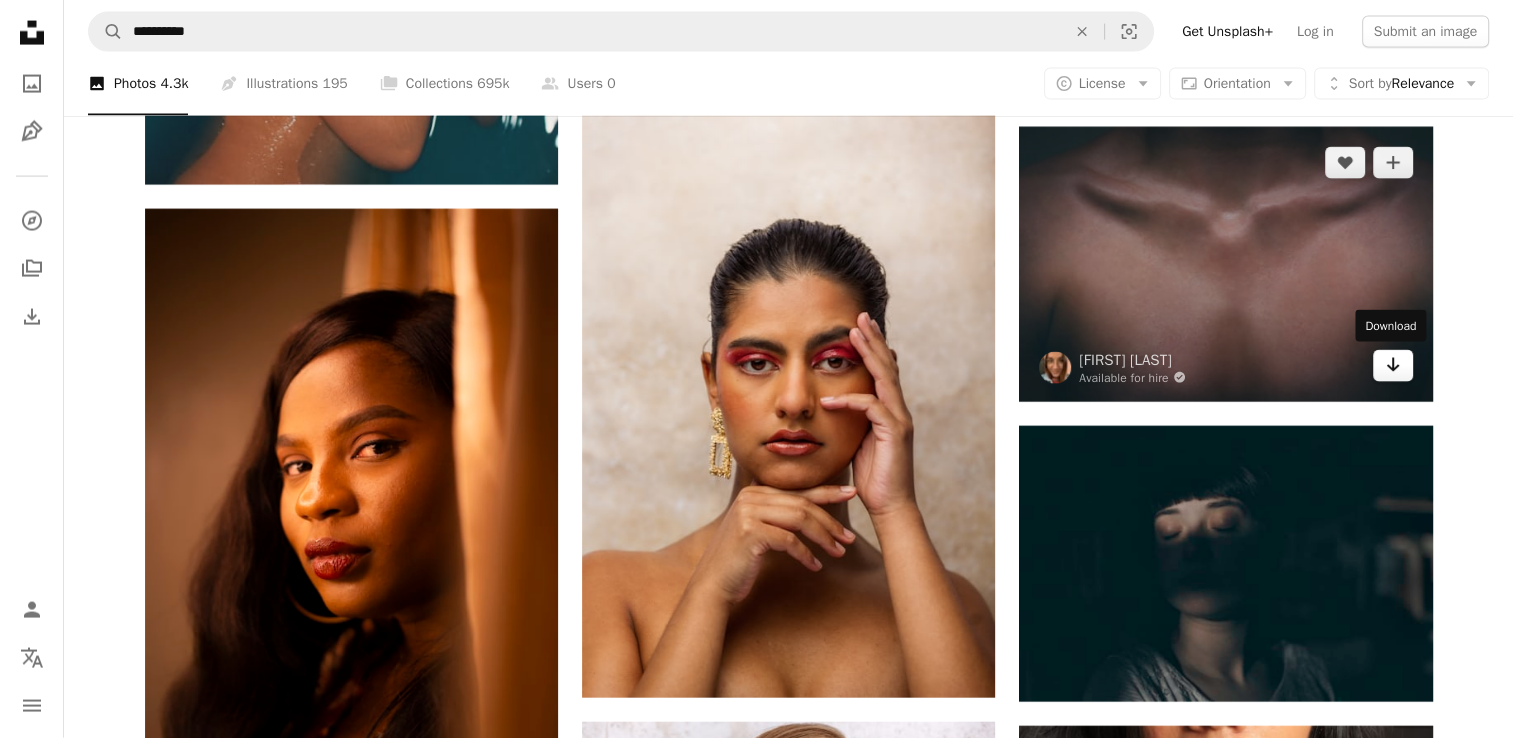 click on "Arrow pointing down" 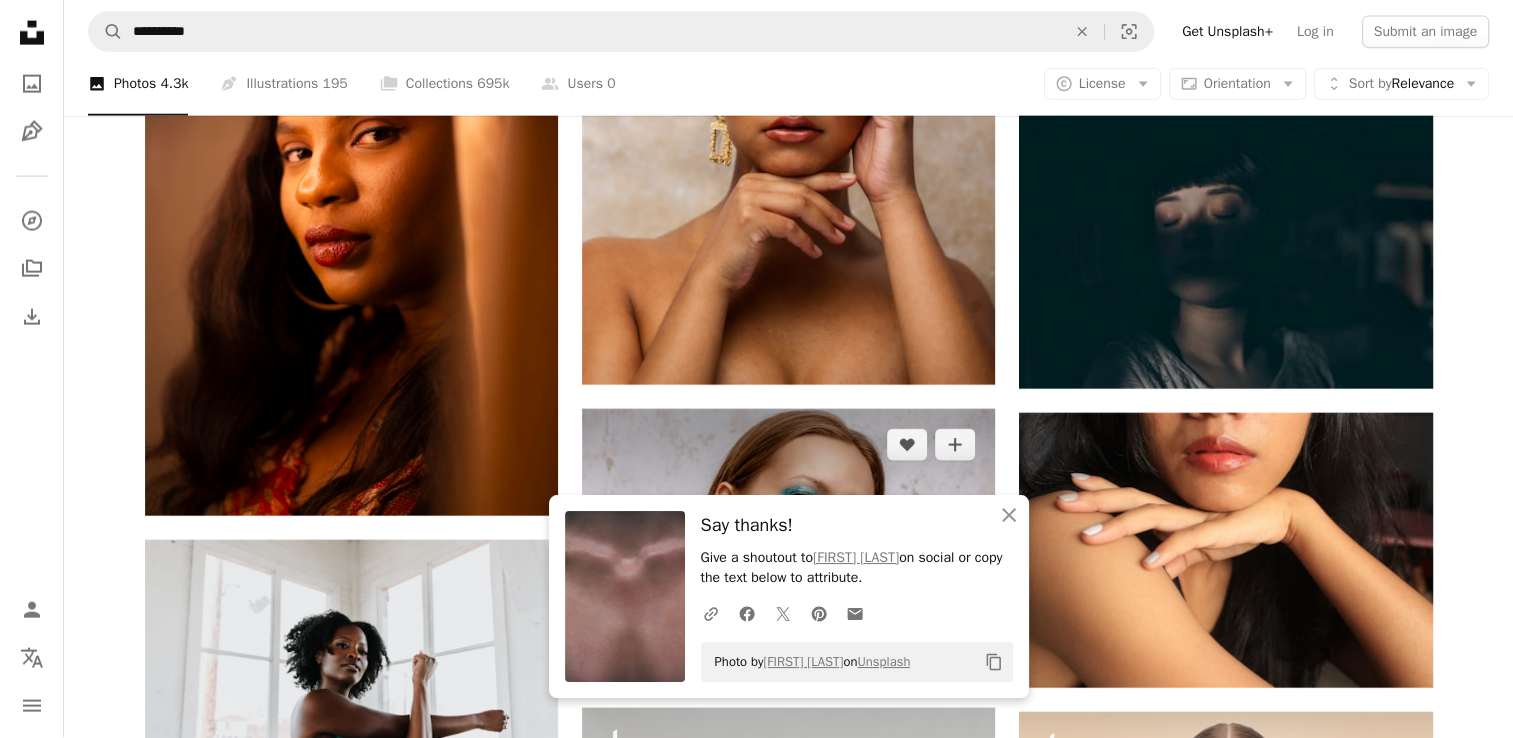 scroll, scrollTop: 19898, scrollLeft: 0, axis: vertical 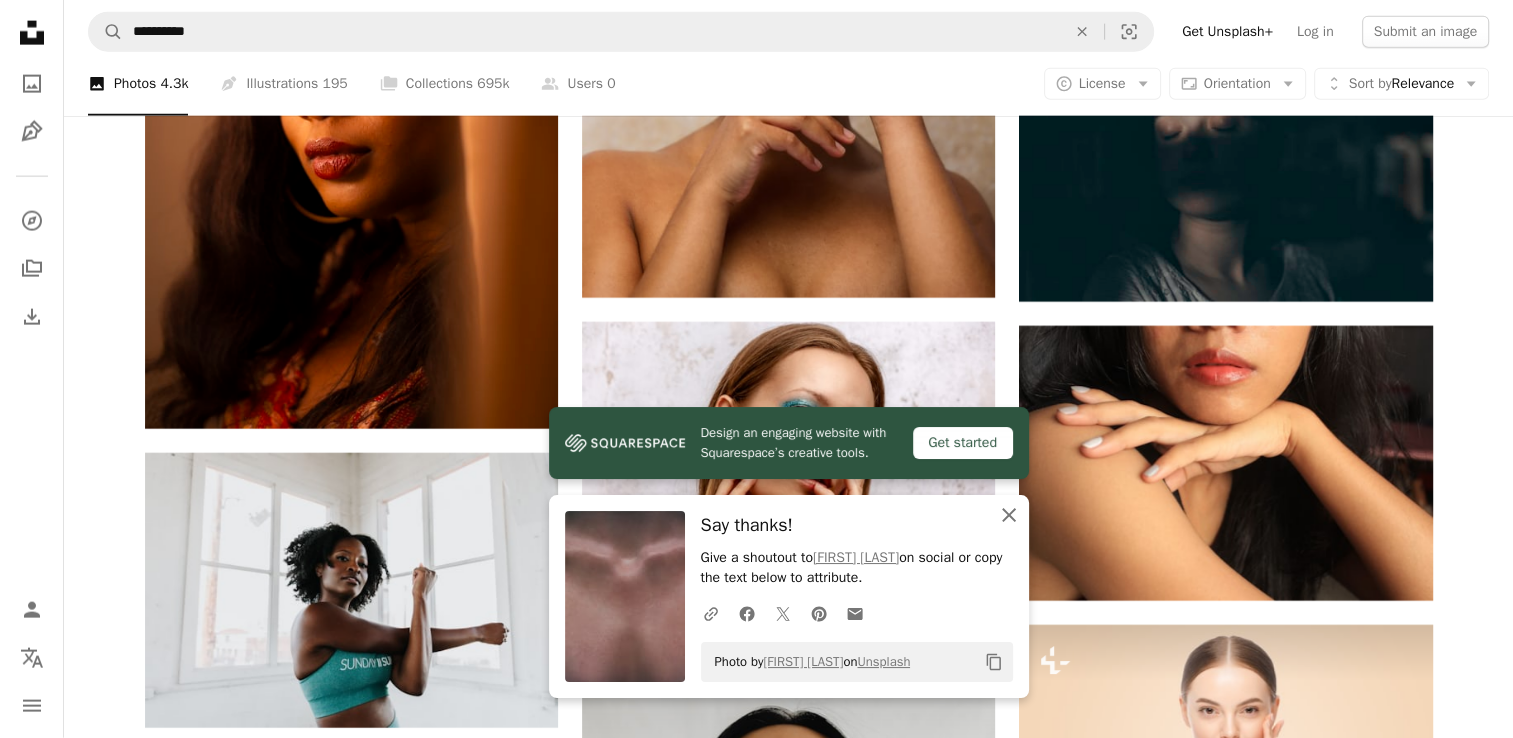 click 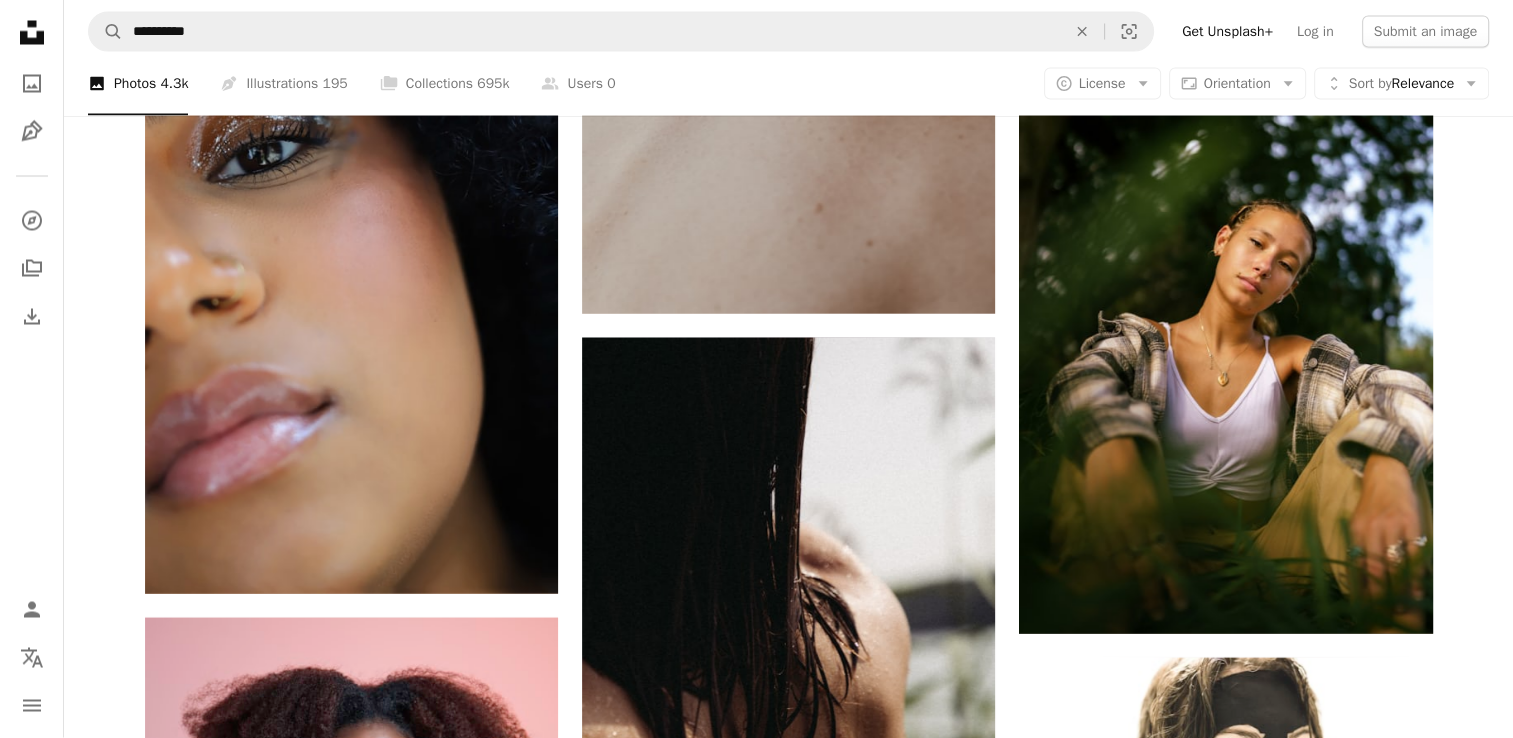 scroll, scrollTop: 23027, scrollLeft: 0, axis: vertical 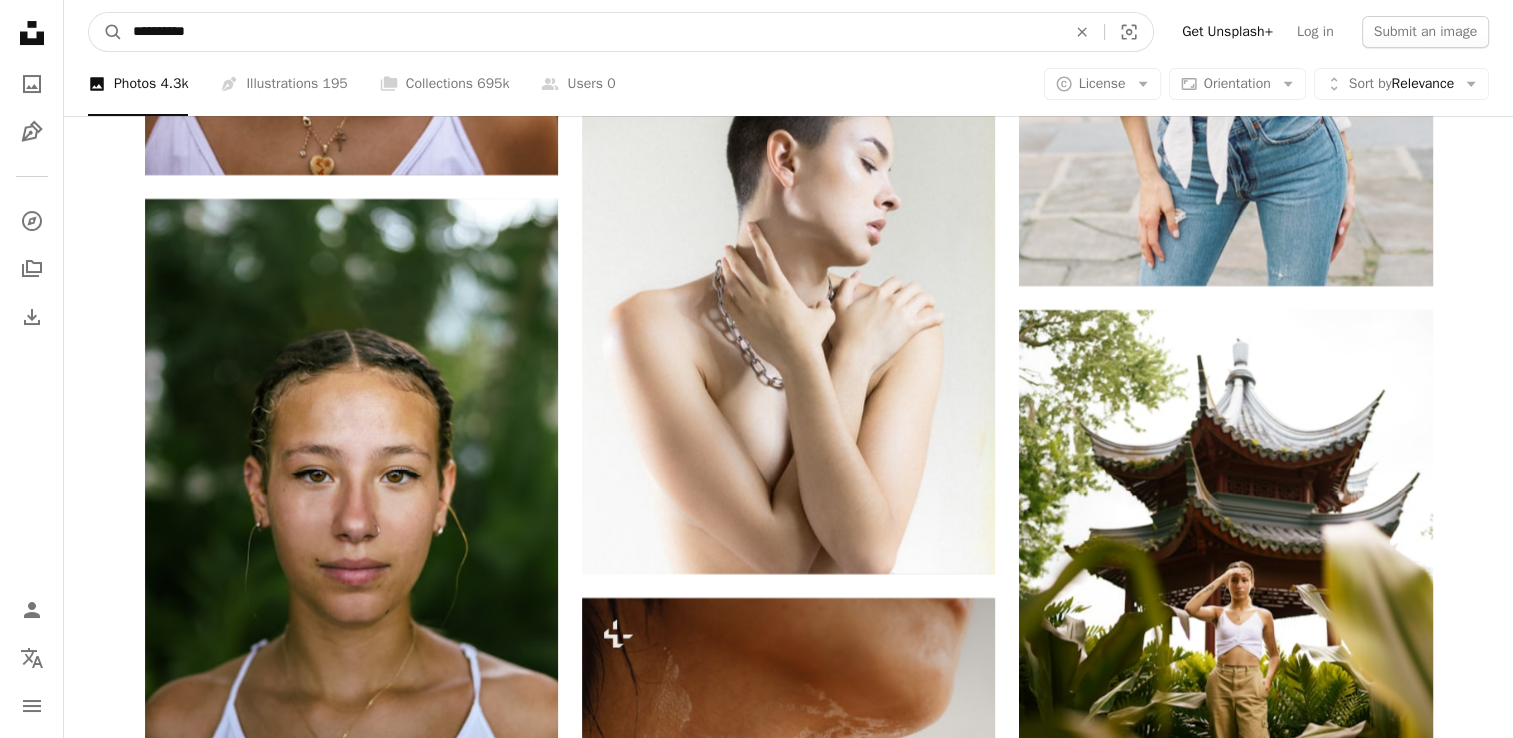 click on "**********" at bounding box center [621, 32] 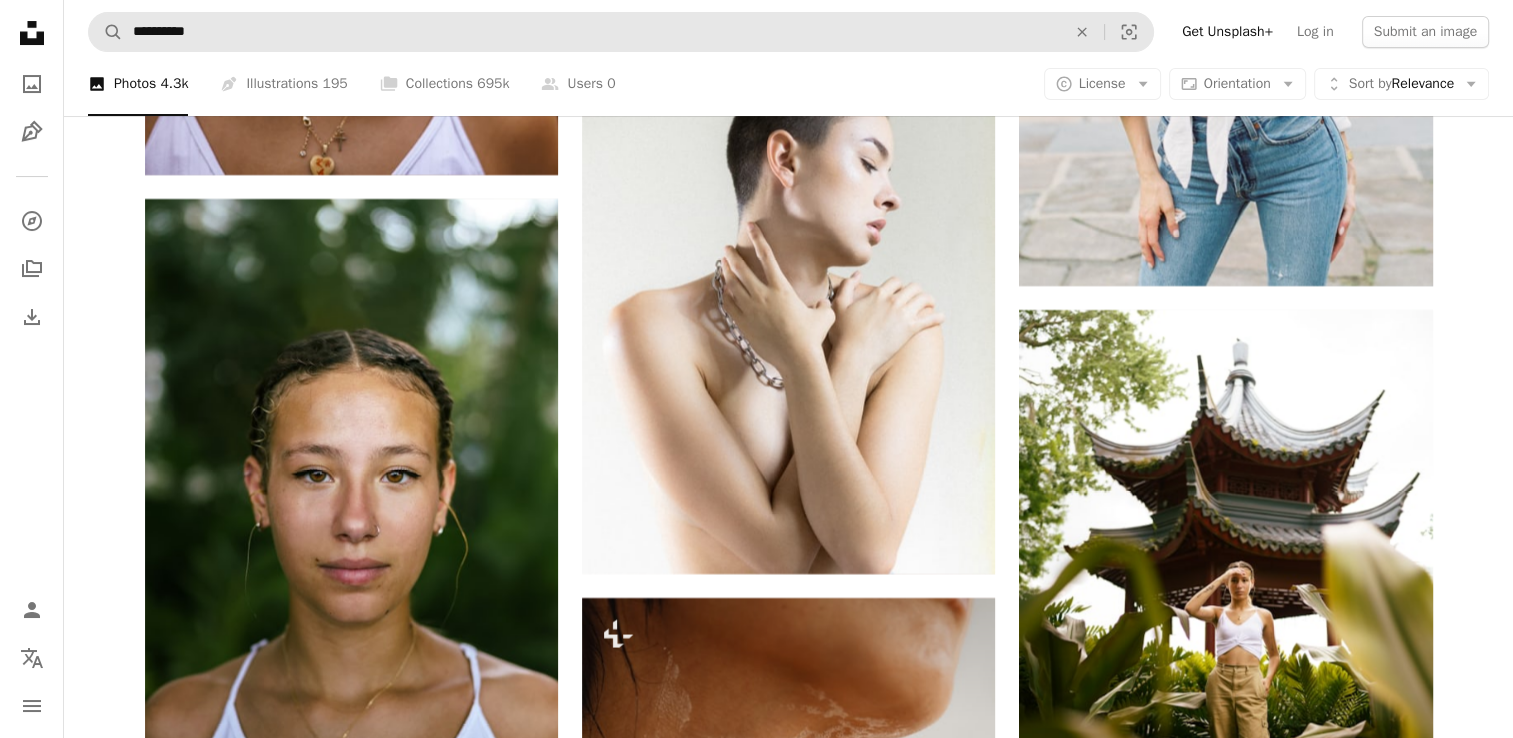 click on "**********" at bounding box center [621, 32] 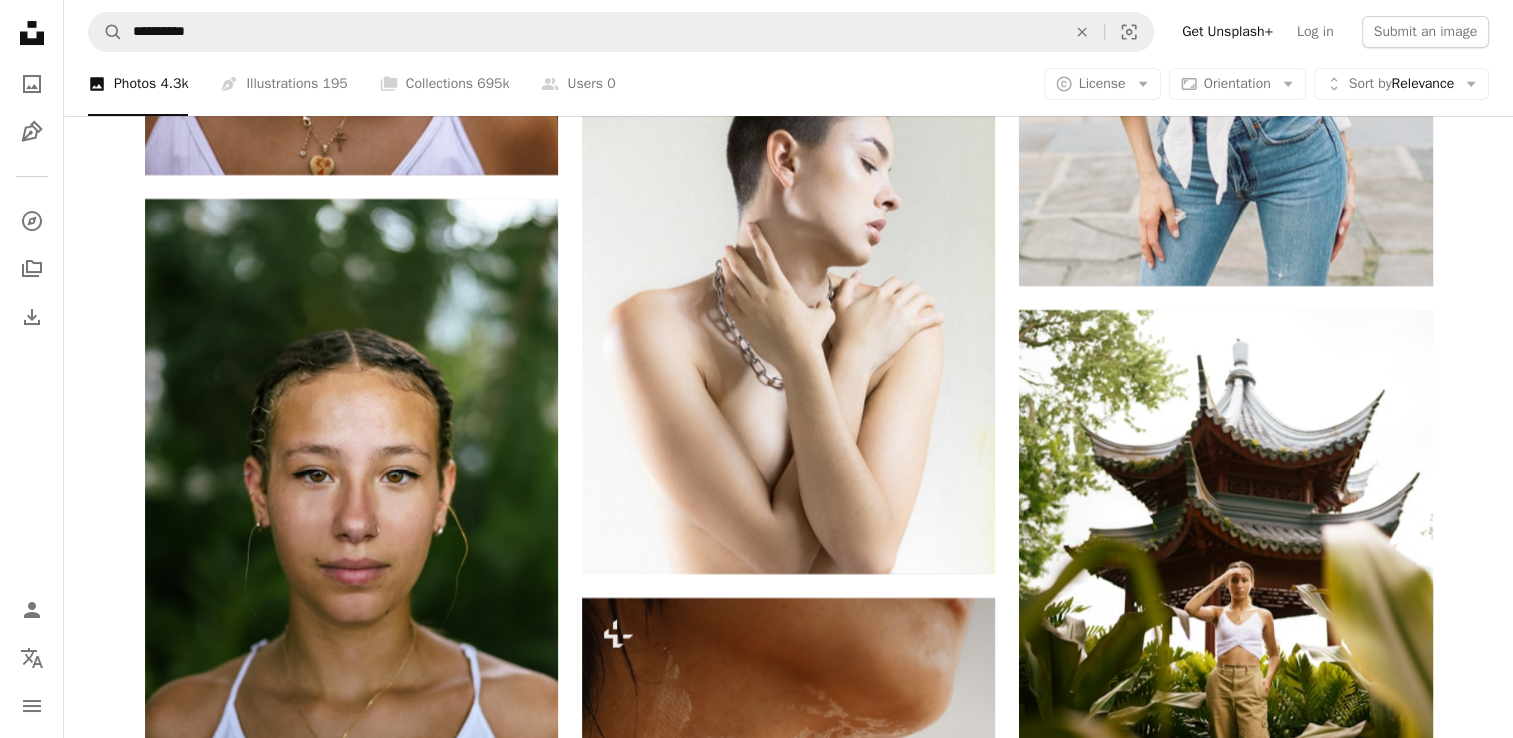 click on "**********" at bounding box center [788, 32] 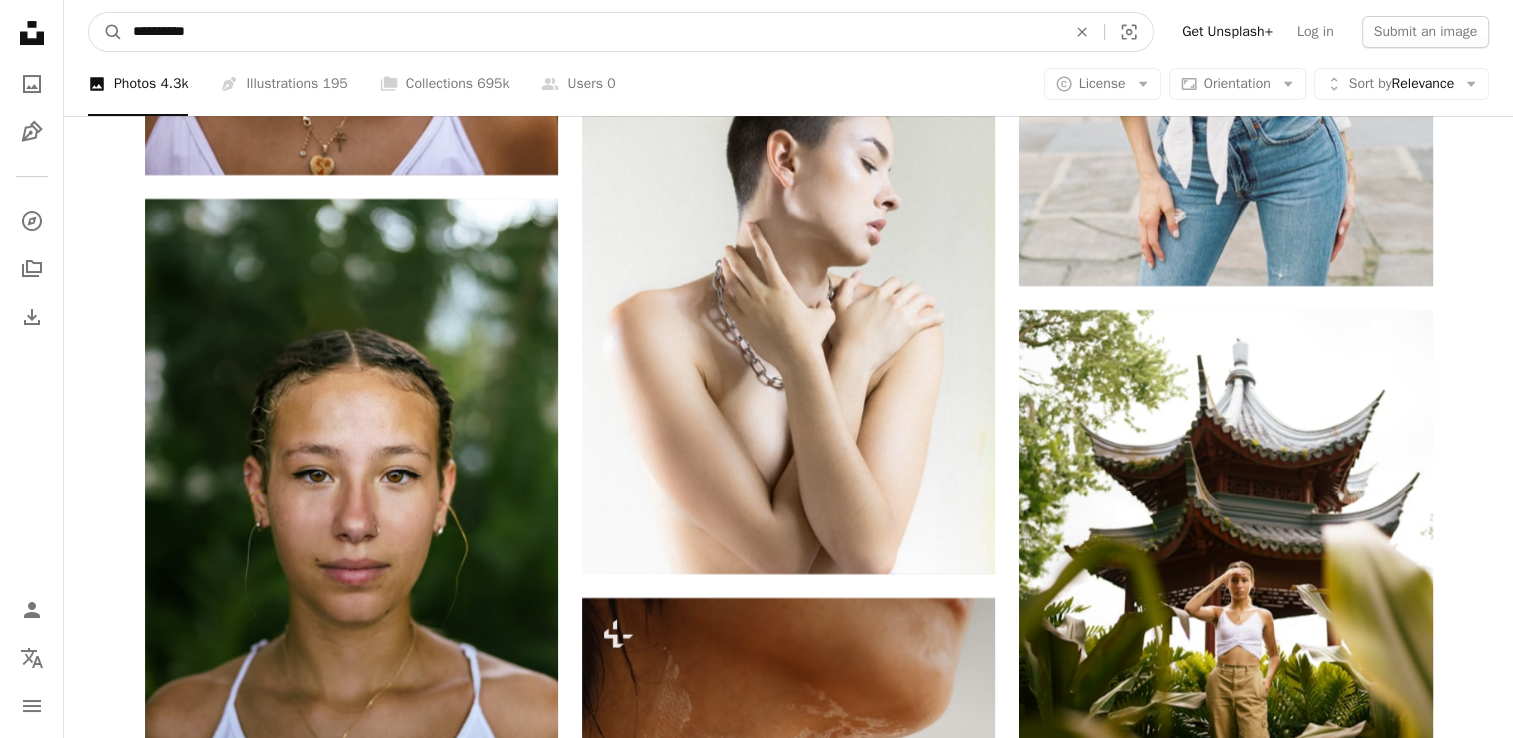 click on "**********" at bounding box center [591, 32] 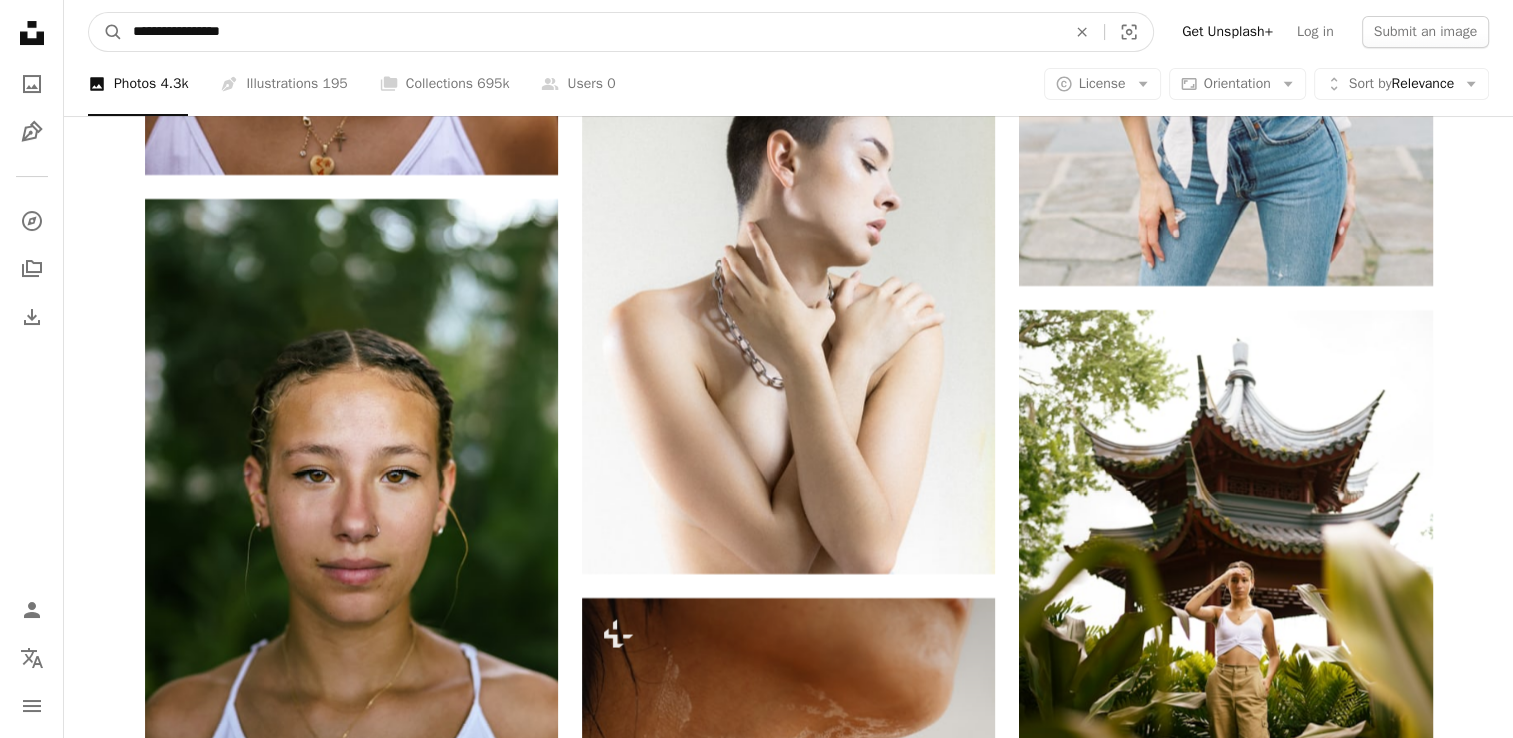 type on "**********" 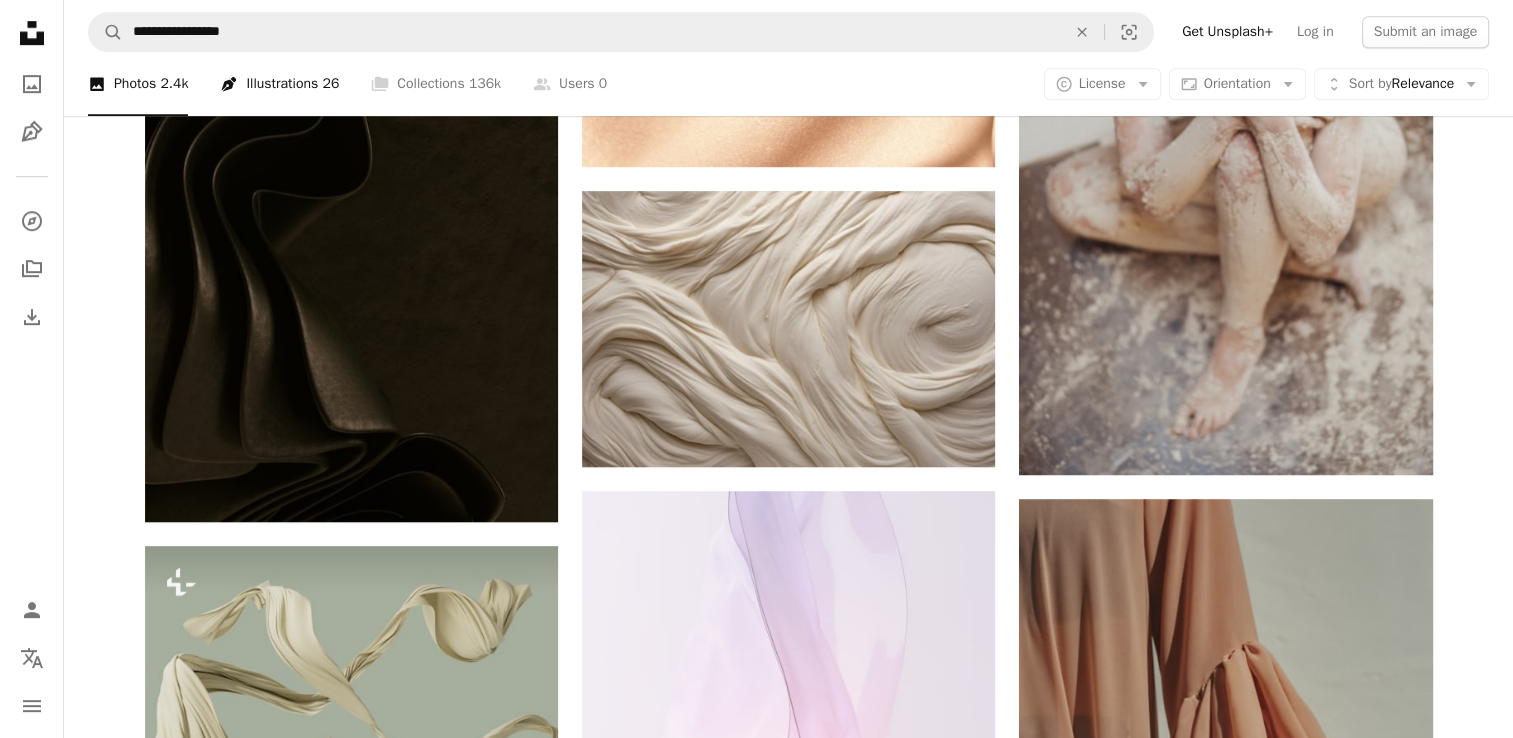 scroll, scrollTop: 1200, scrollLeft: 0, axis: vertical 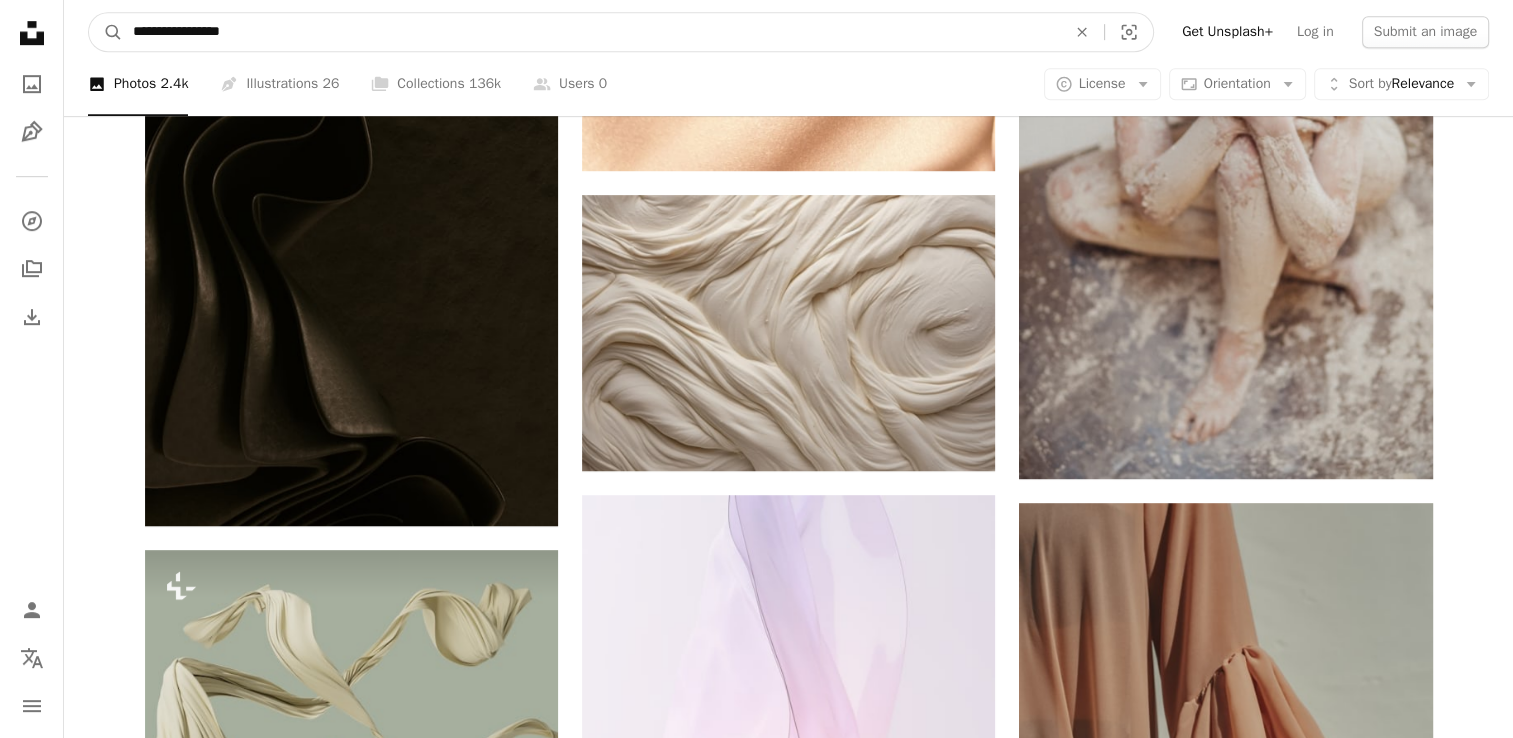 click on "**********" at bounding box center [591, 32] 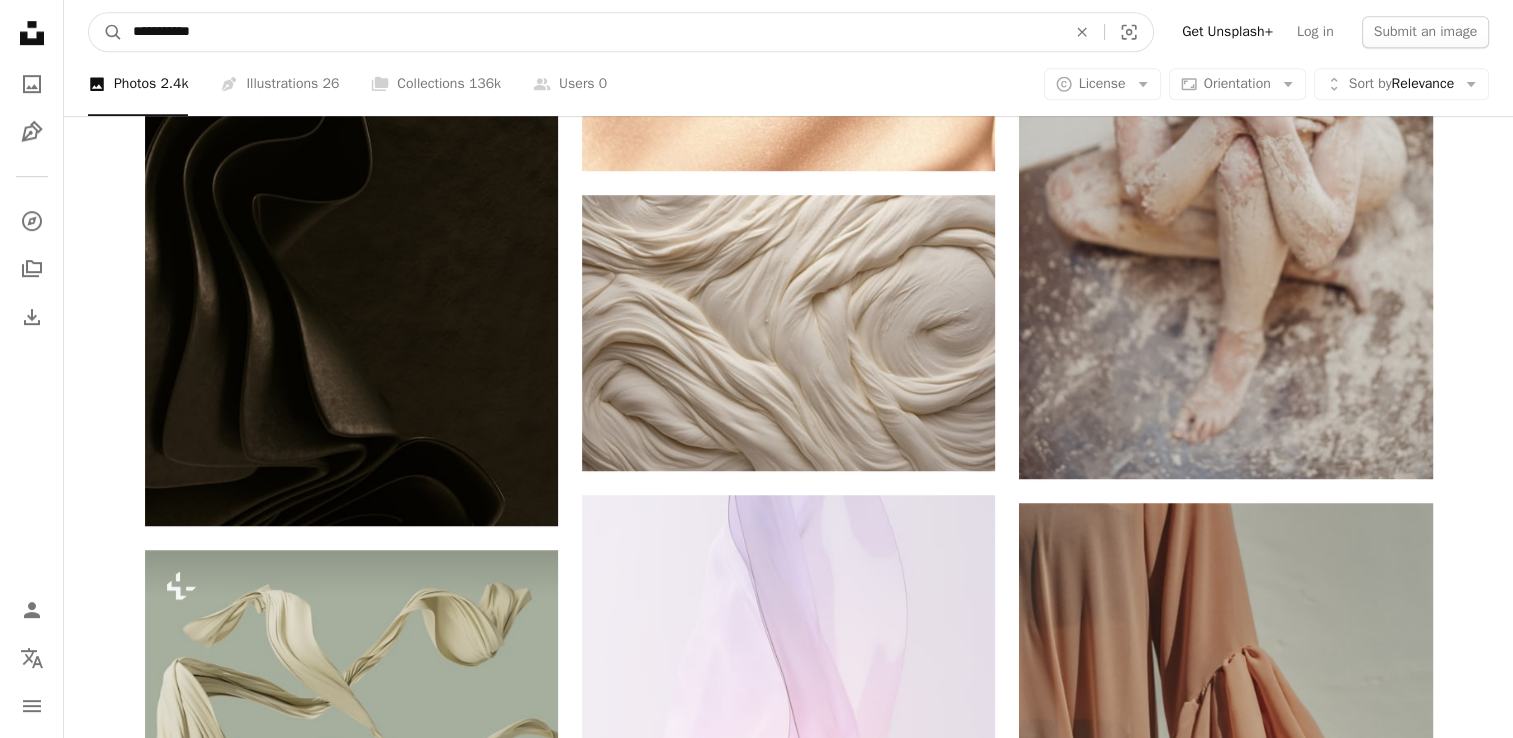 type on "**********" 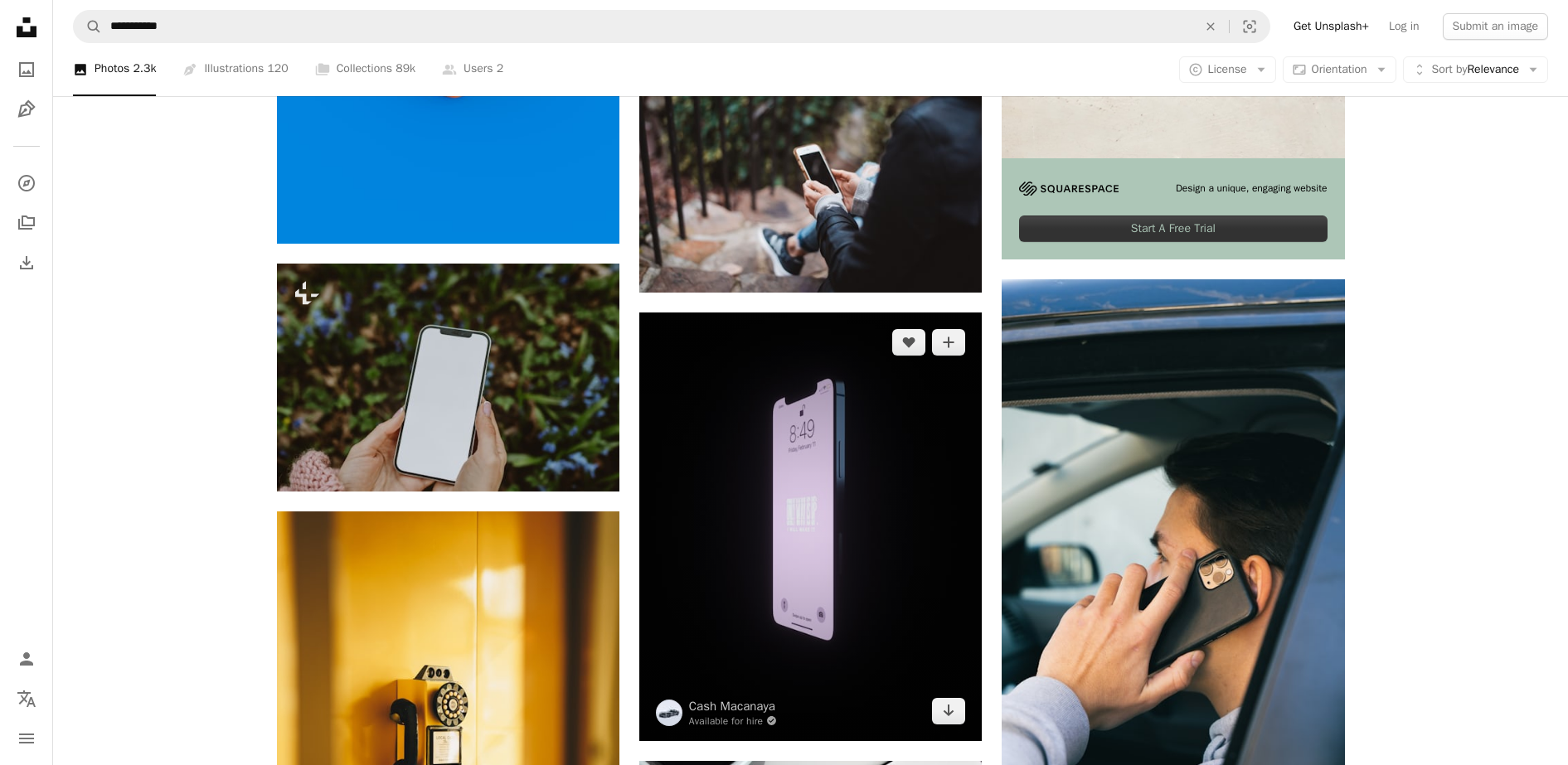 scroll, scrollTop: 622, scrollLeft: 0, axis: vertical 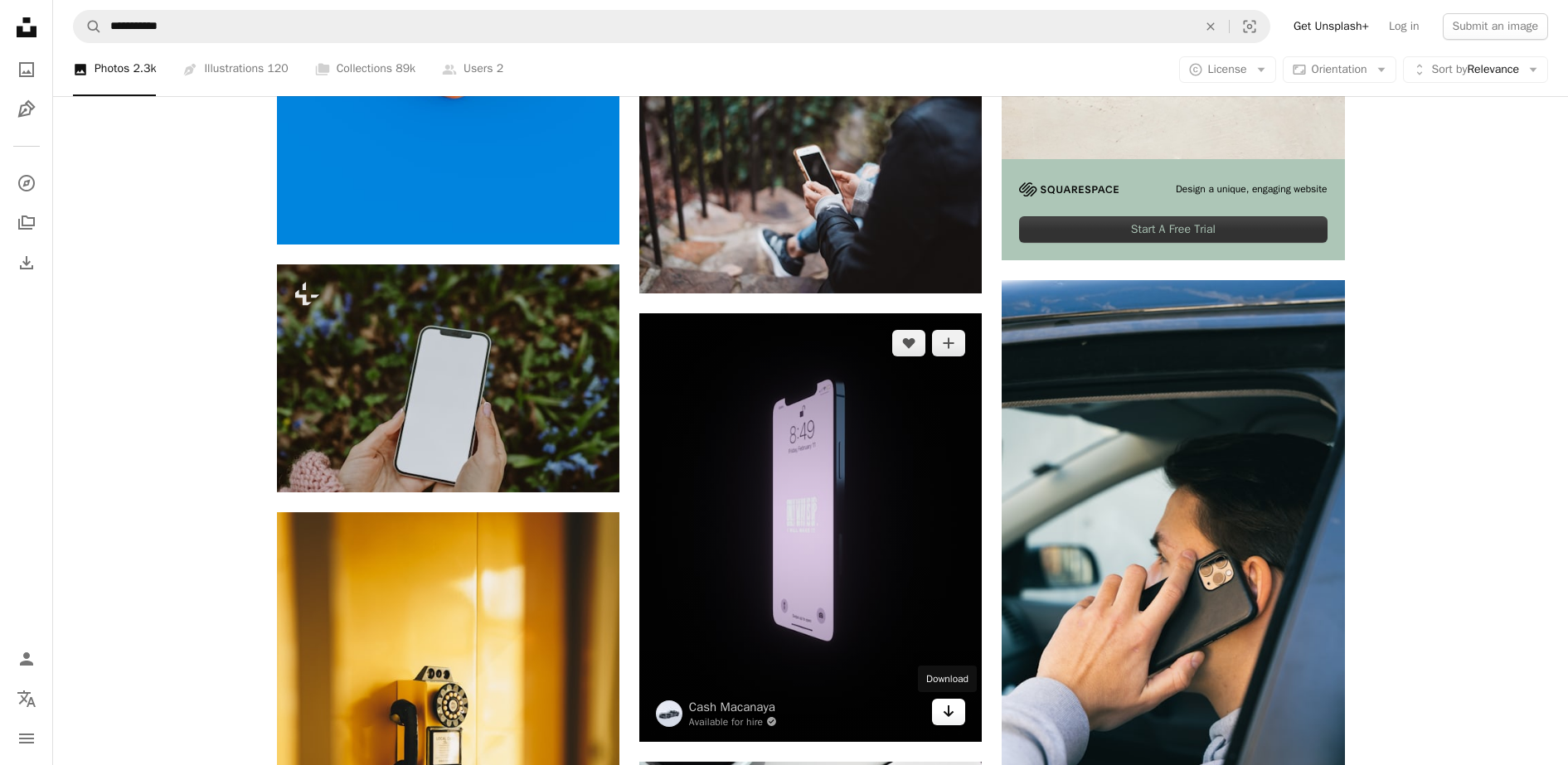 click on "Arrow pointing down" 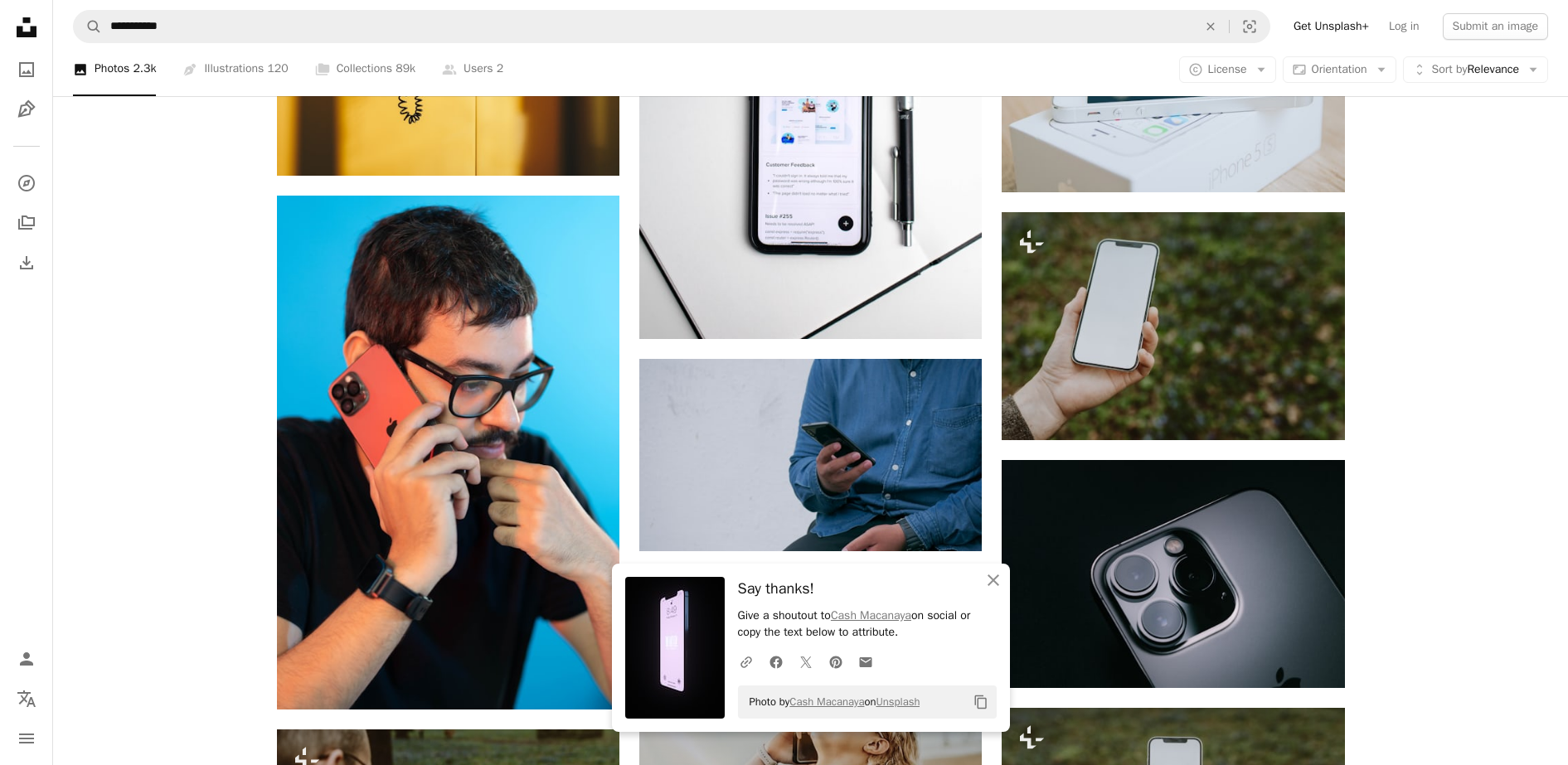 scroll, scrollTop: 1761, scrollLeft: 0, axis: vertical 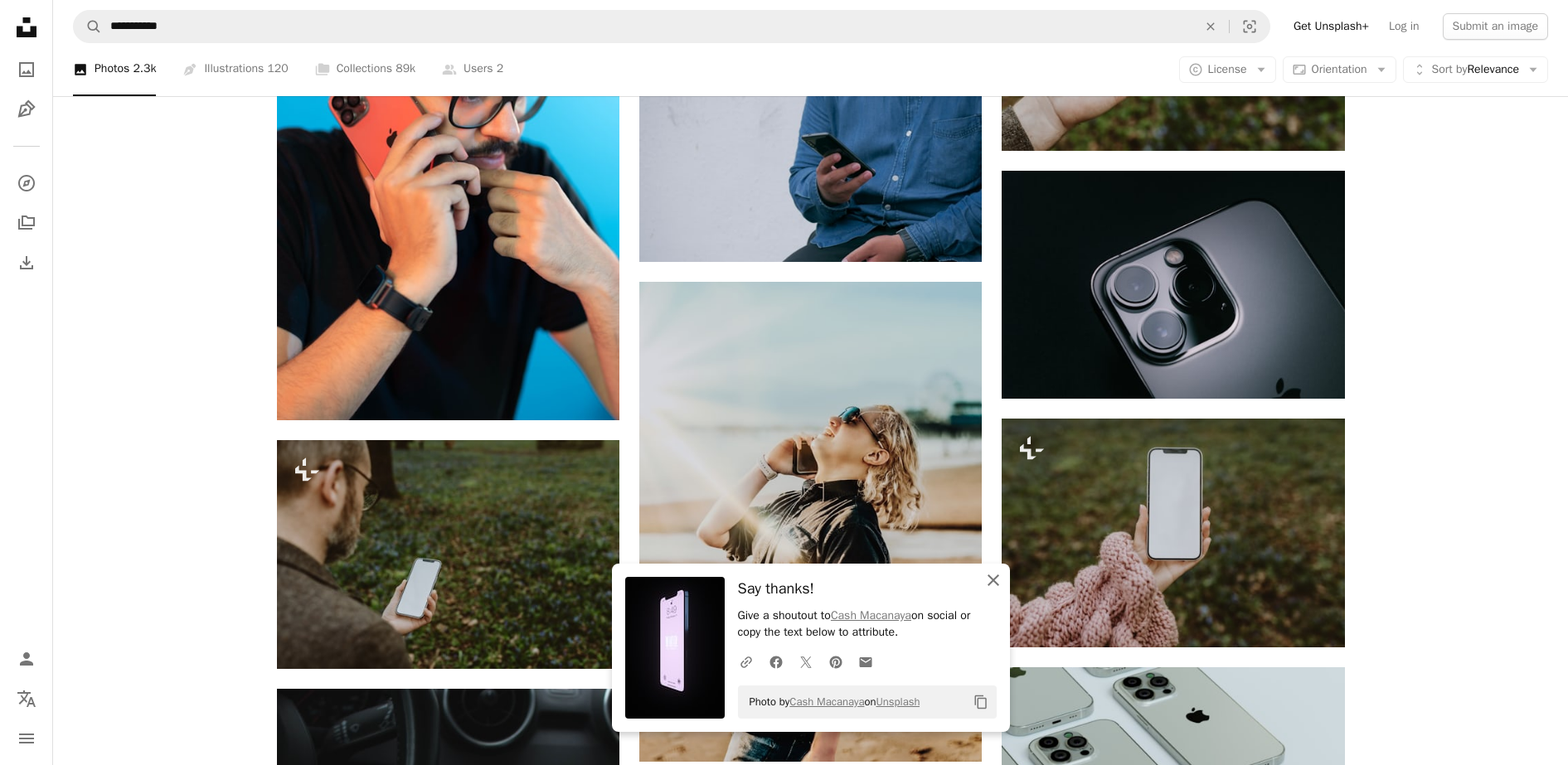 click on "An X shape" 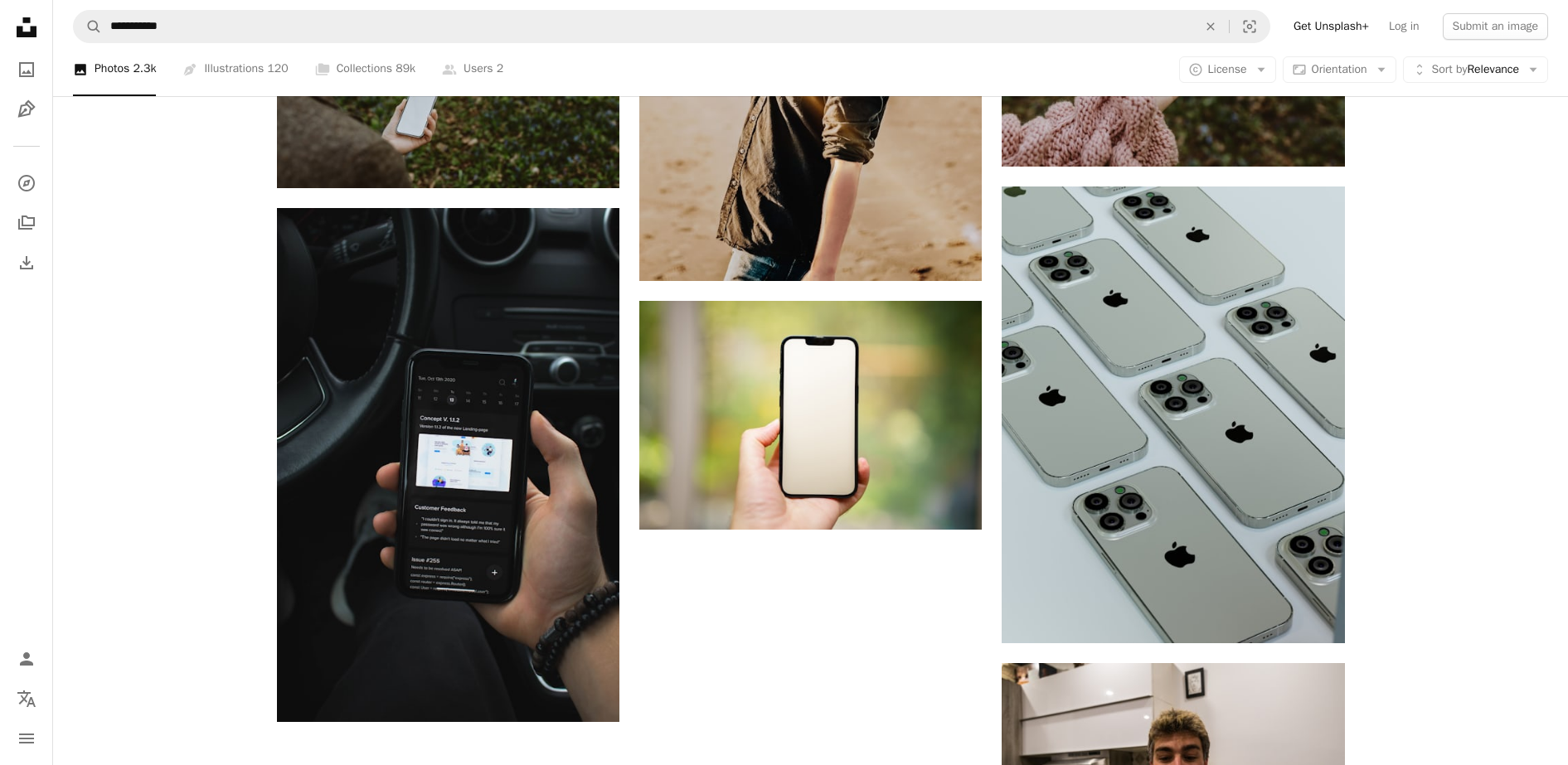 scroll, scrollTop: 2419, scrollLeft: 0, axis: vertical 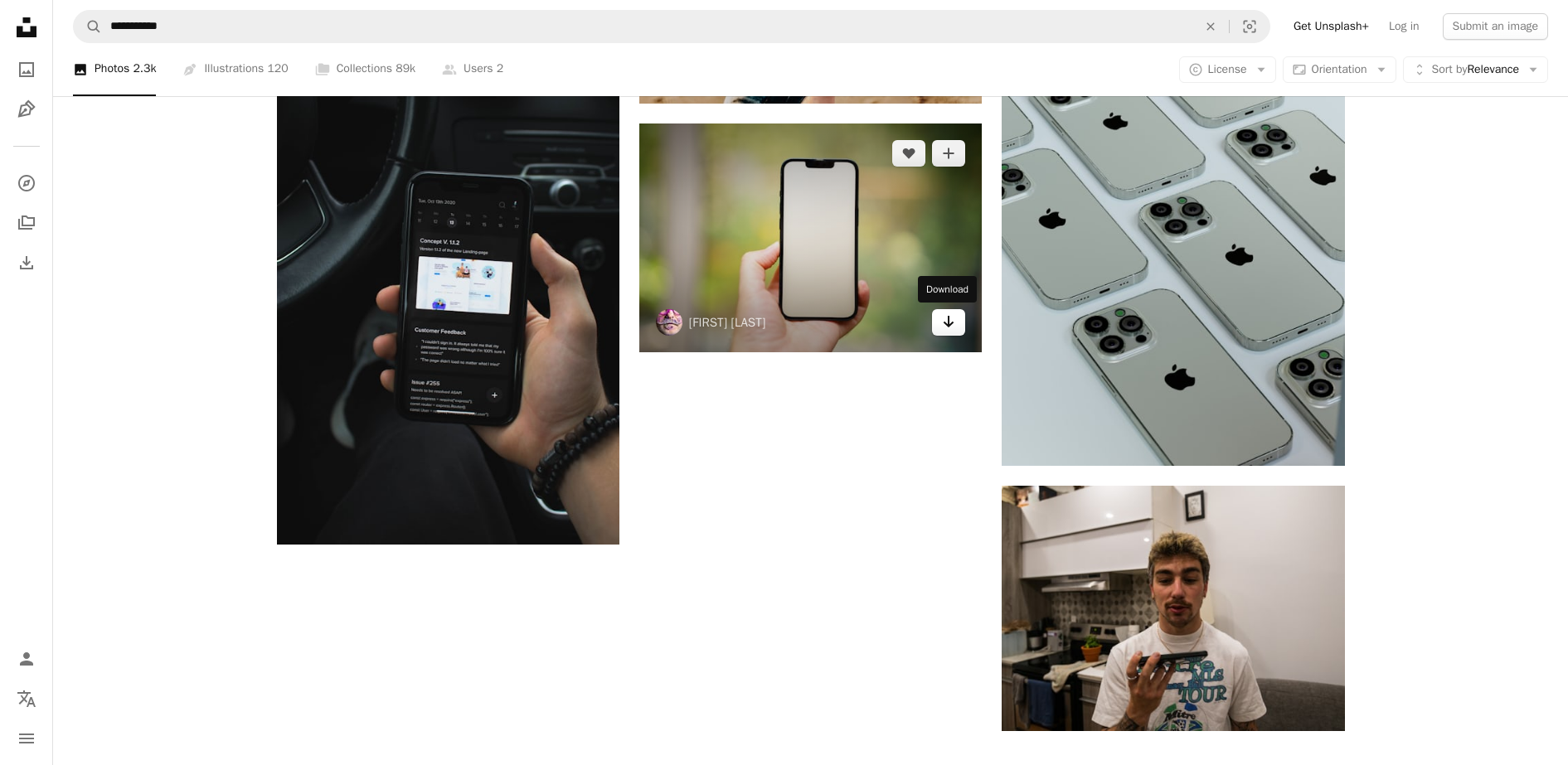 click on "Arrow pointing down" at bounding box center [949, 322] 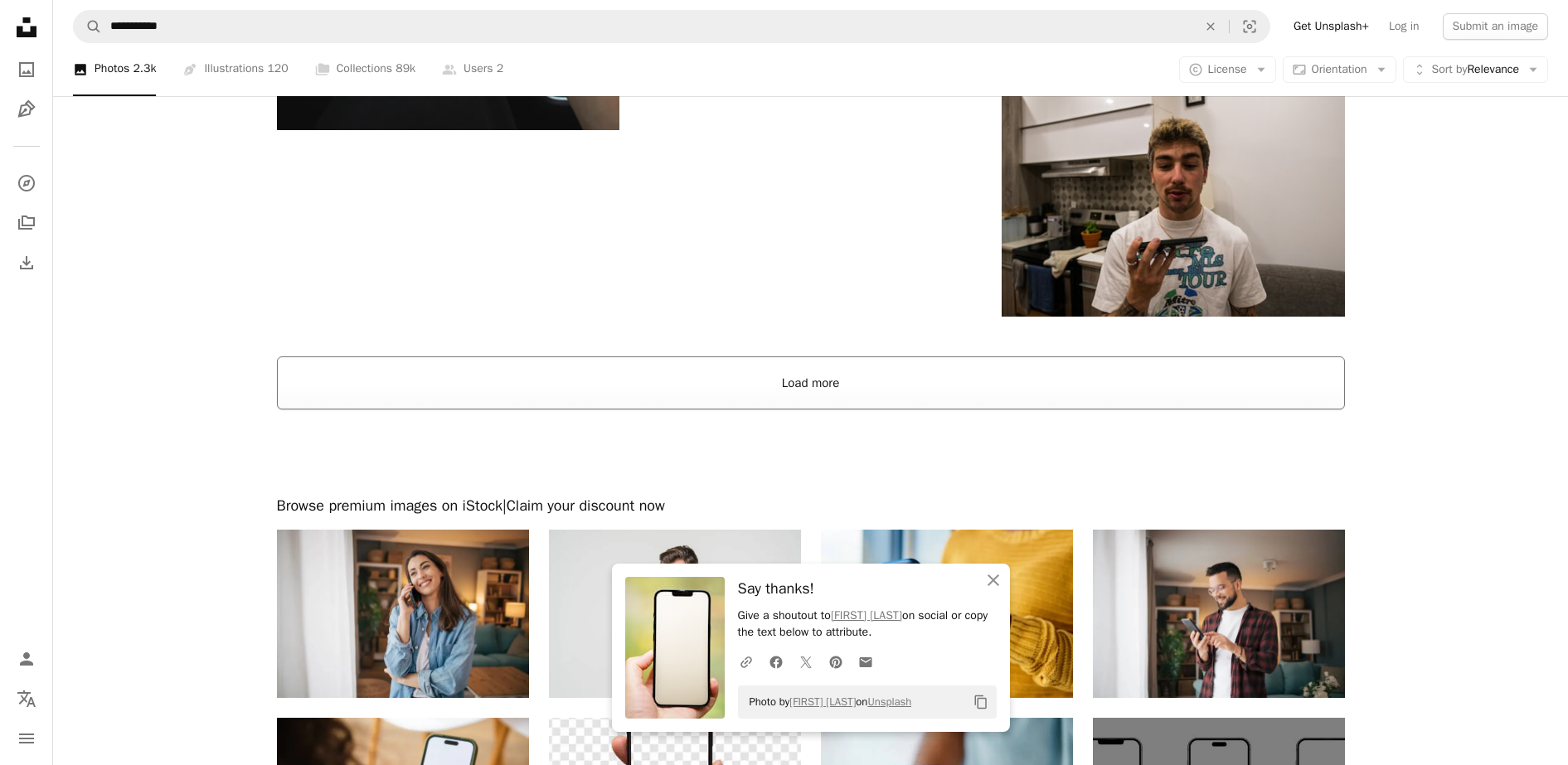 click on "Load more" at bounding box center (811, 383) 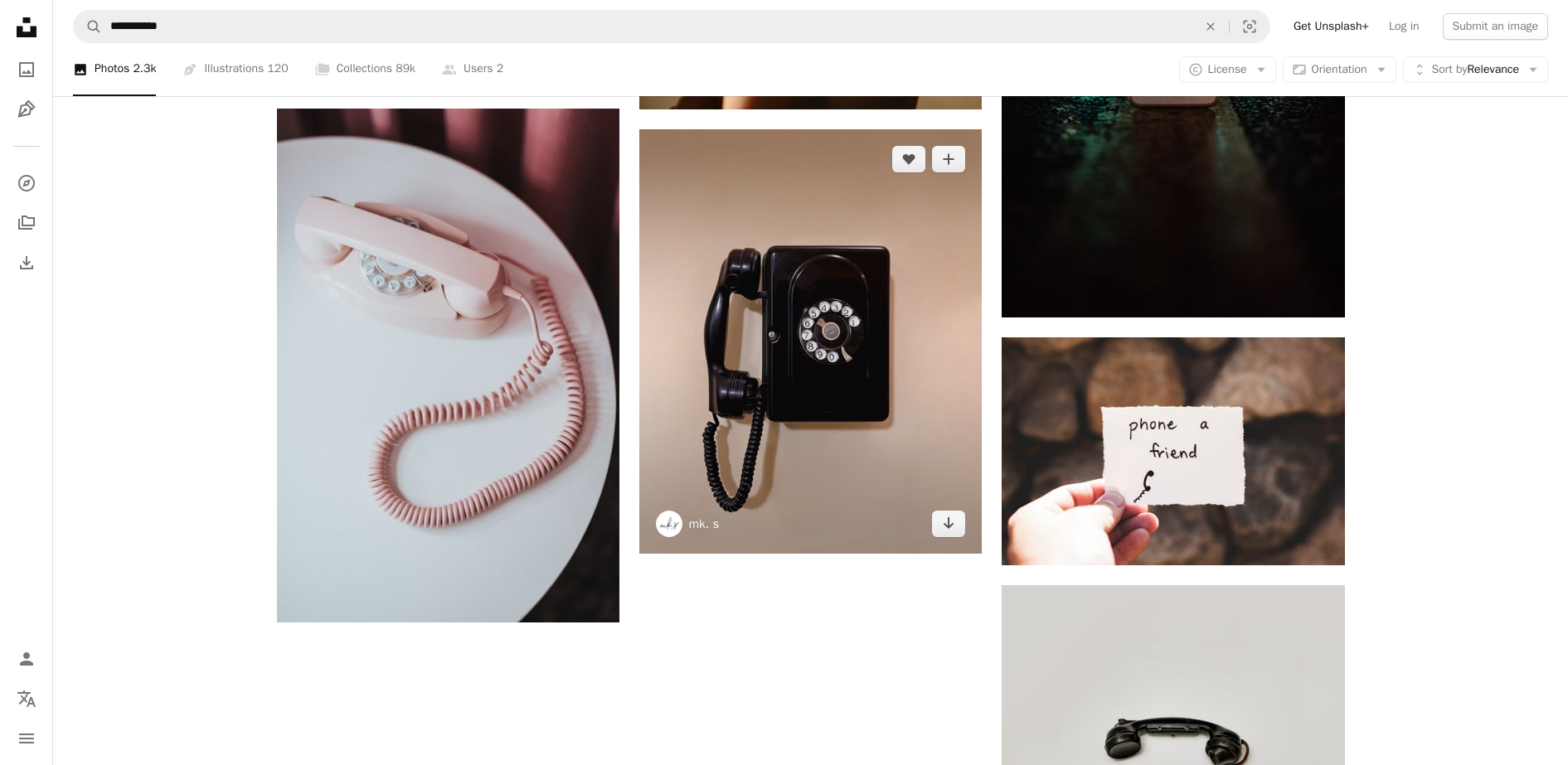 scroll, scrollTop: 8325, scrollLeft: 0, axis: vertical 